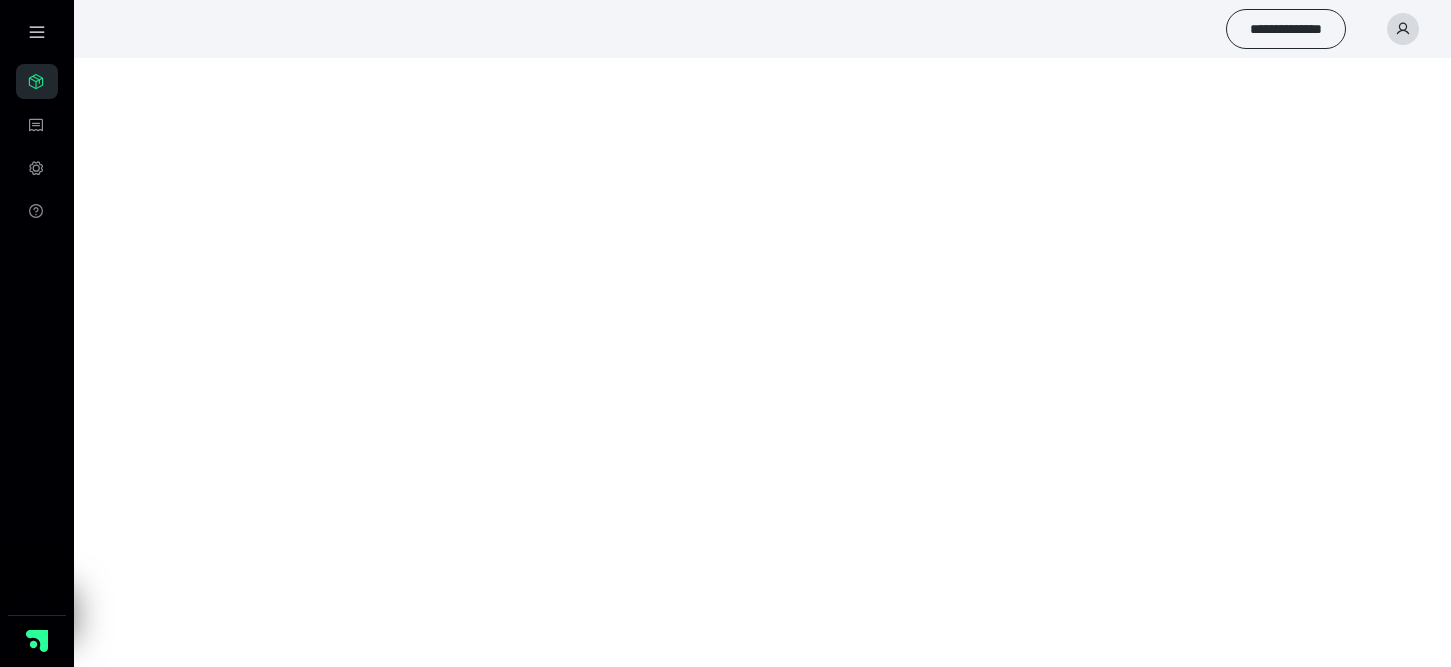 scroll, scrollTop: 0, scrollLeft: 0, axis: both 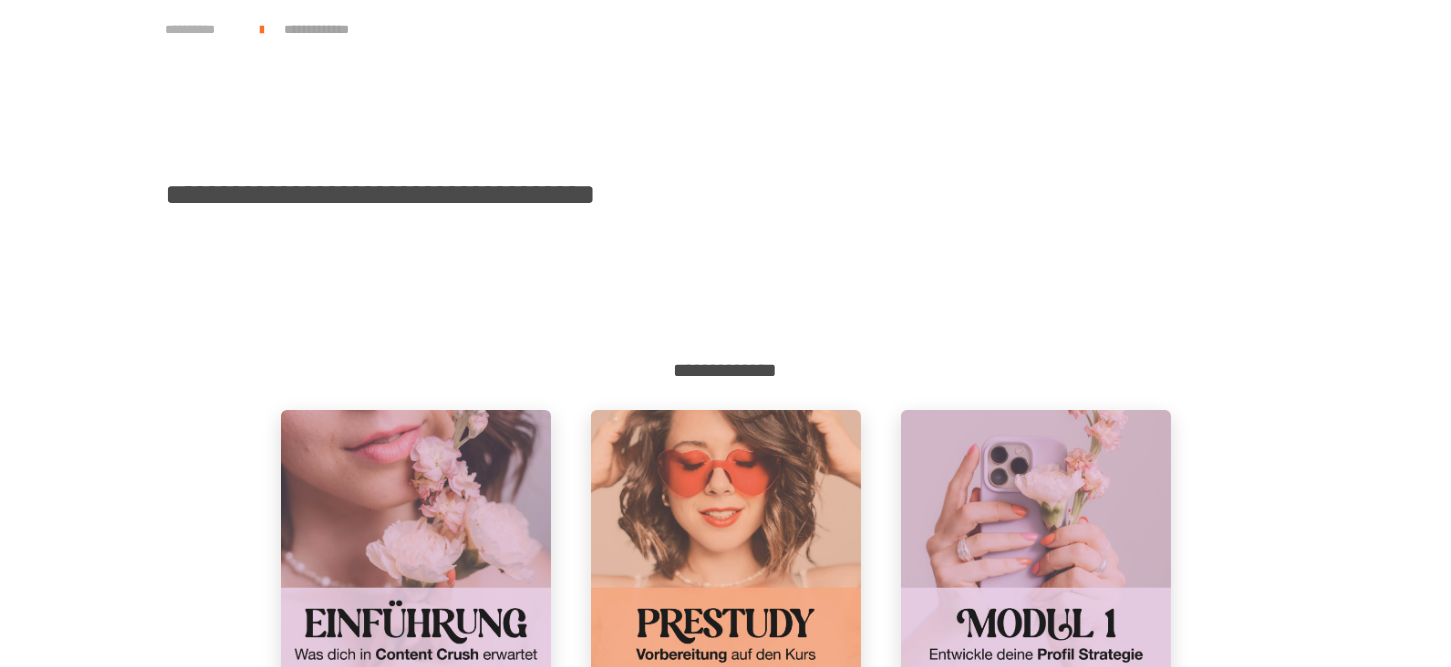 click on "**********" at bounding box center (203, 30) 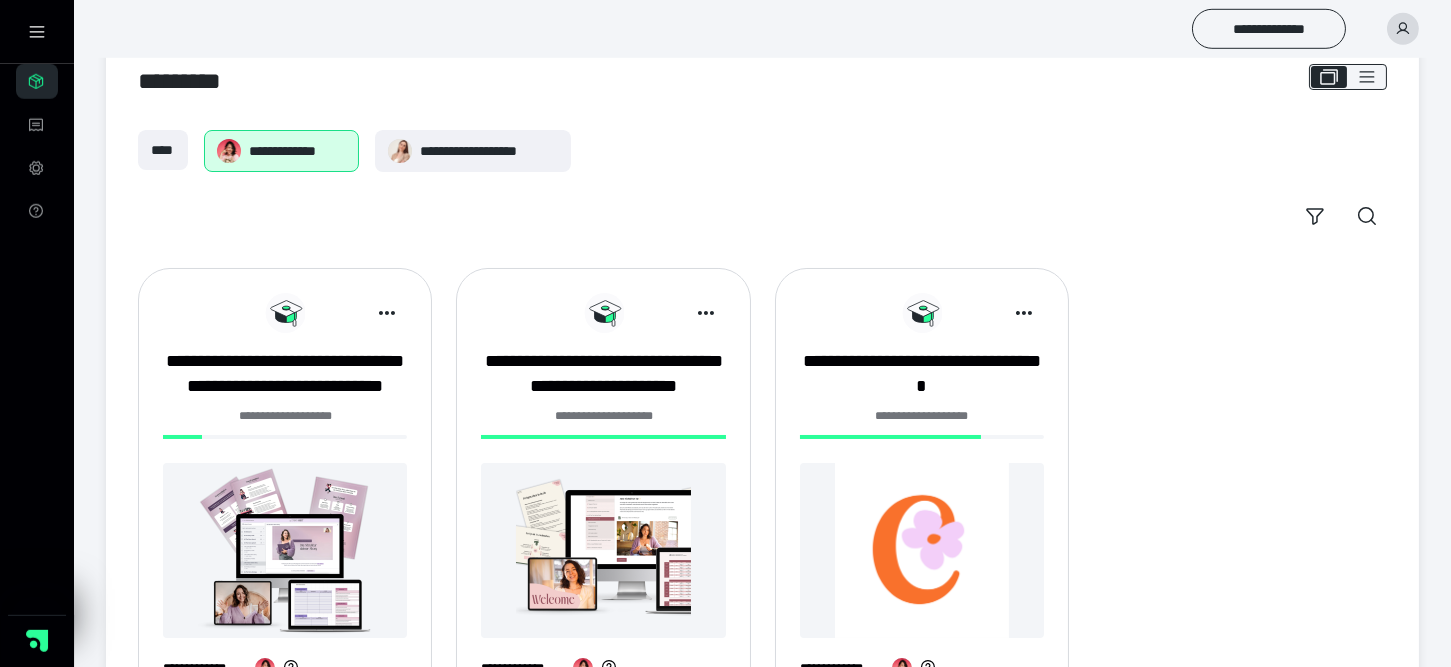 scroll, scrollTop: 139, scrollLeft: 0, axis: vertical 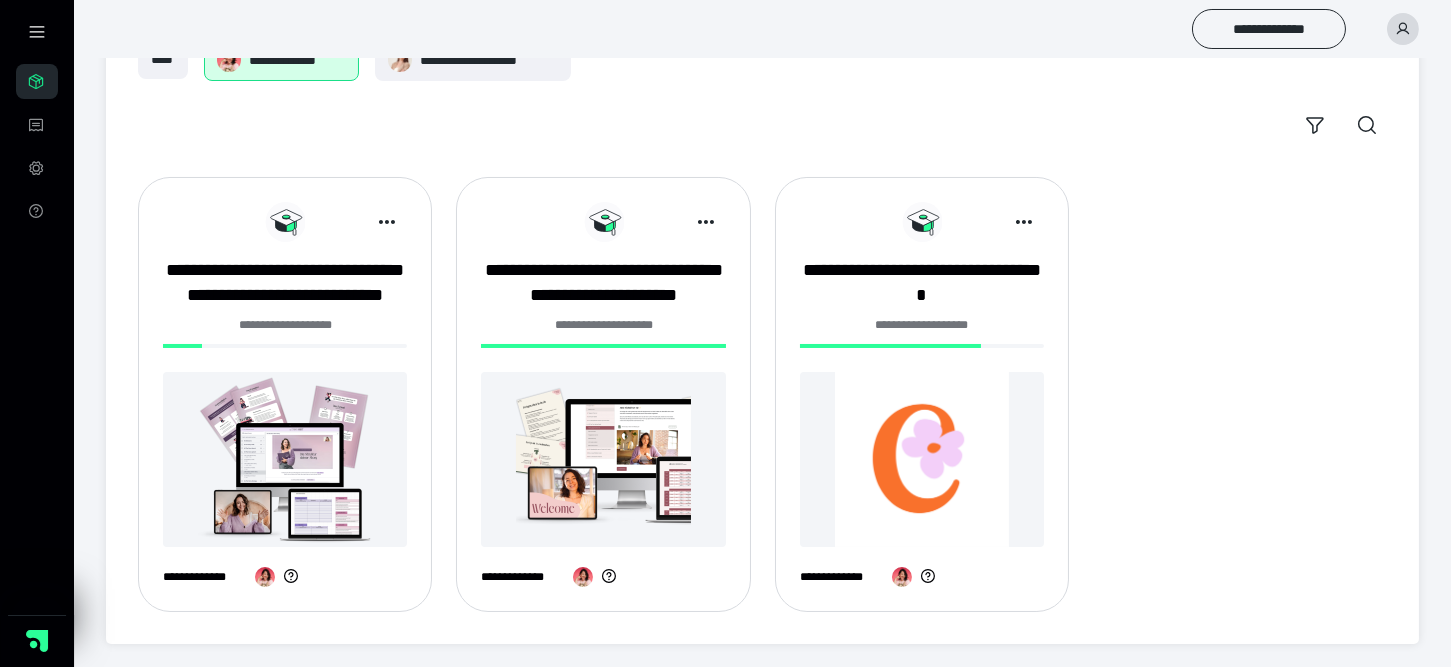 click at bounding box center [285, 459] 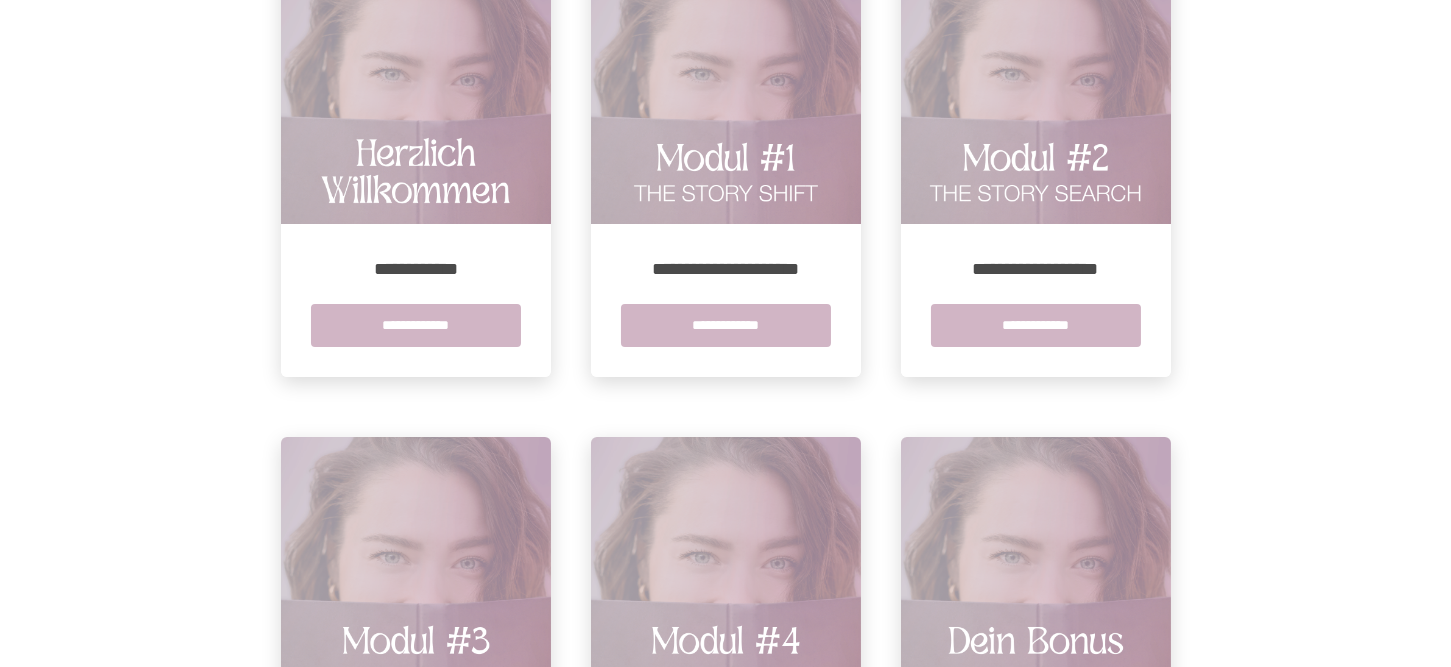 scroll, scrollTop: 454, scrollLeft: 0, axis: vertical 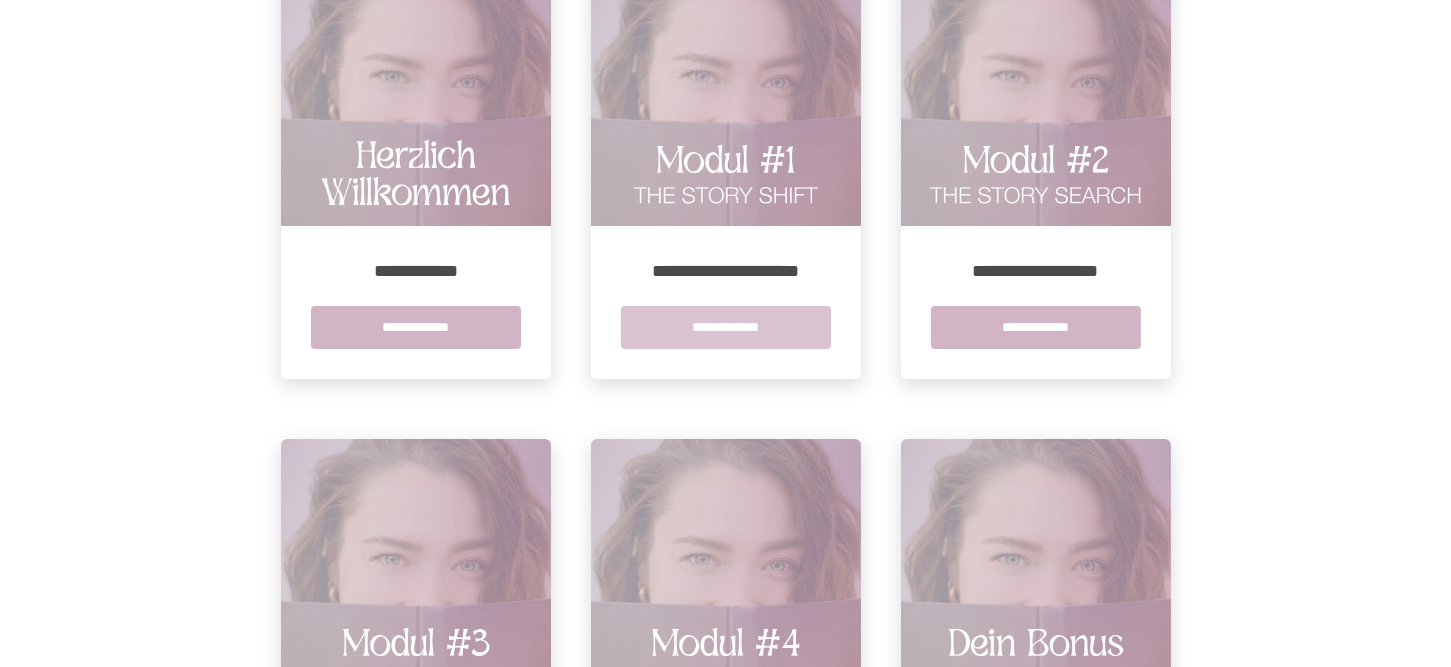 click on "**********" at bounding box center [726, 327] 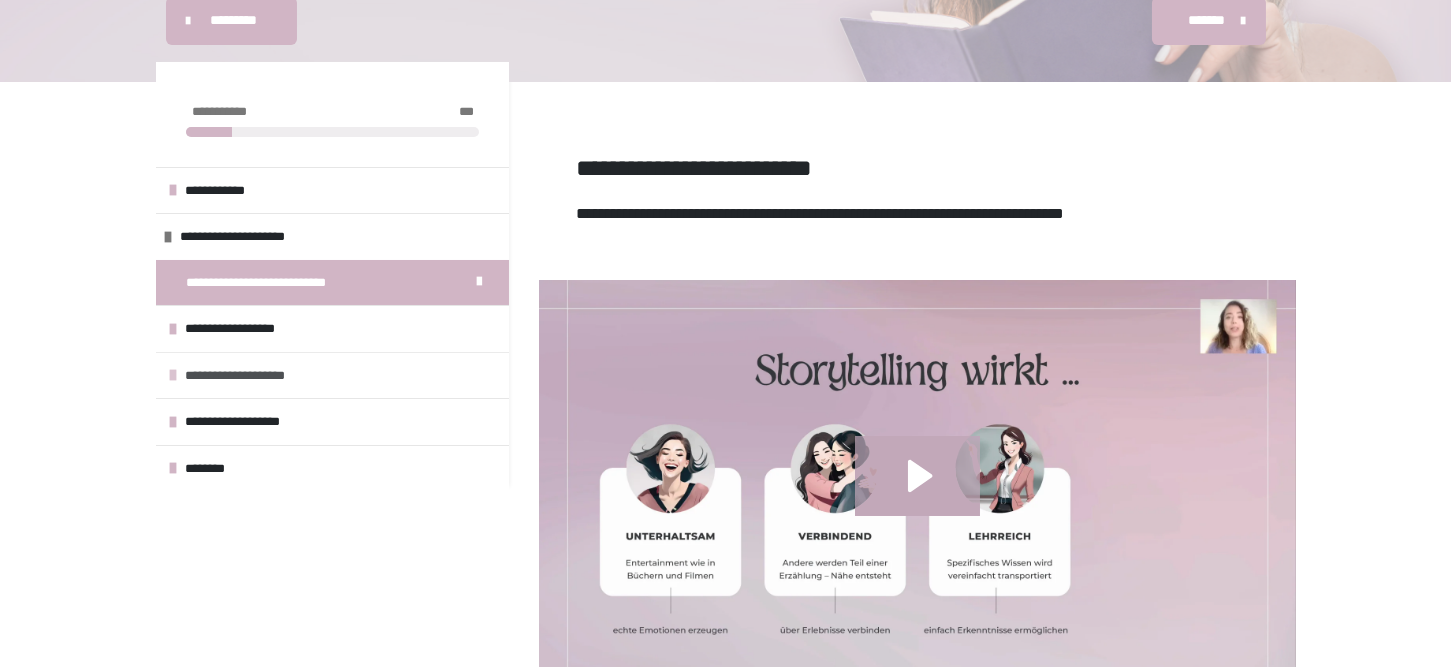 scroll, scrollTop: 260, scrollLeft: 0, axis: vertical 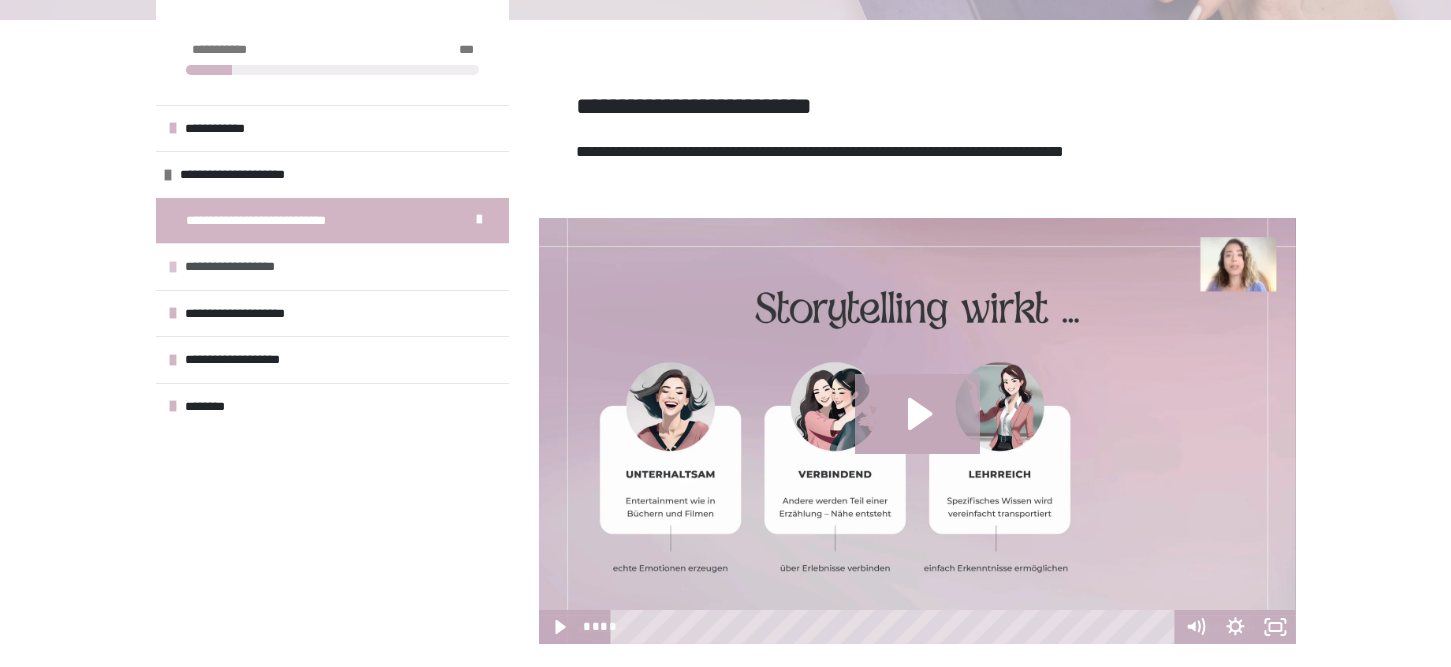 click on "**********" at bounding box center (332, 266) 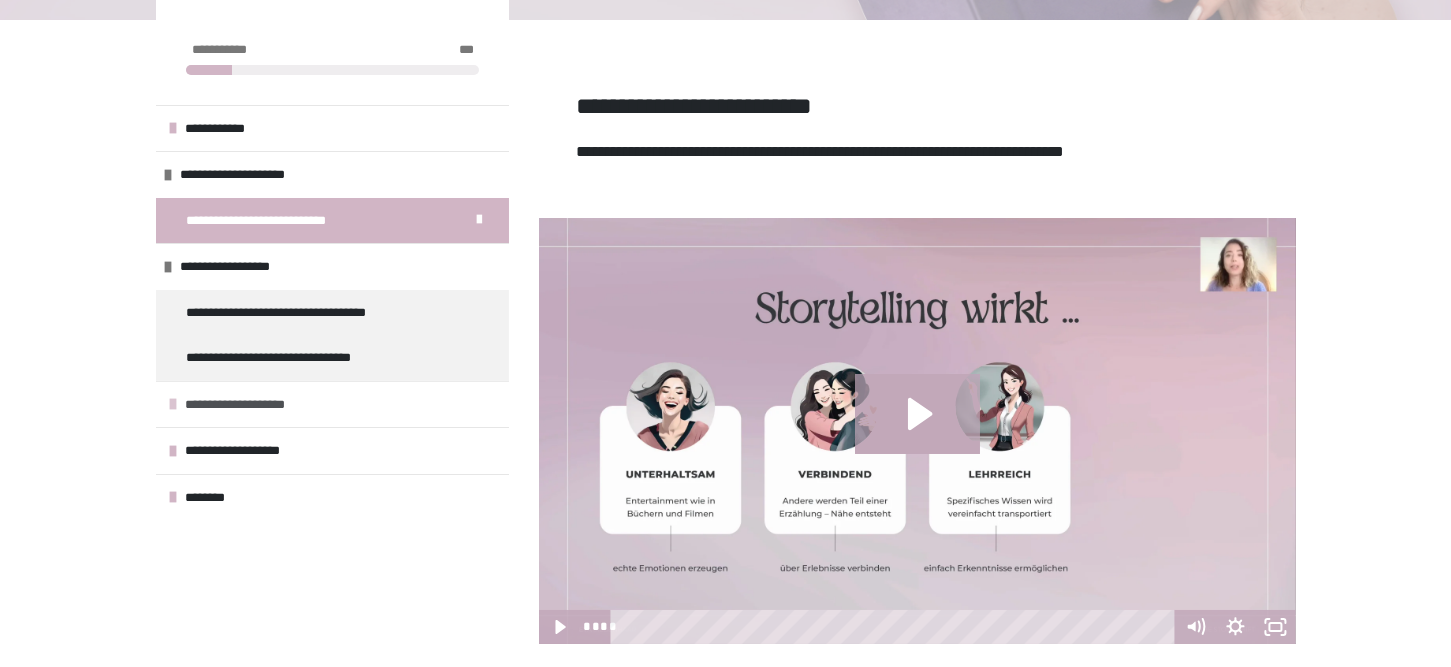 click on "**********" at bounding box center (253, 405) 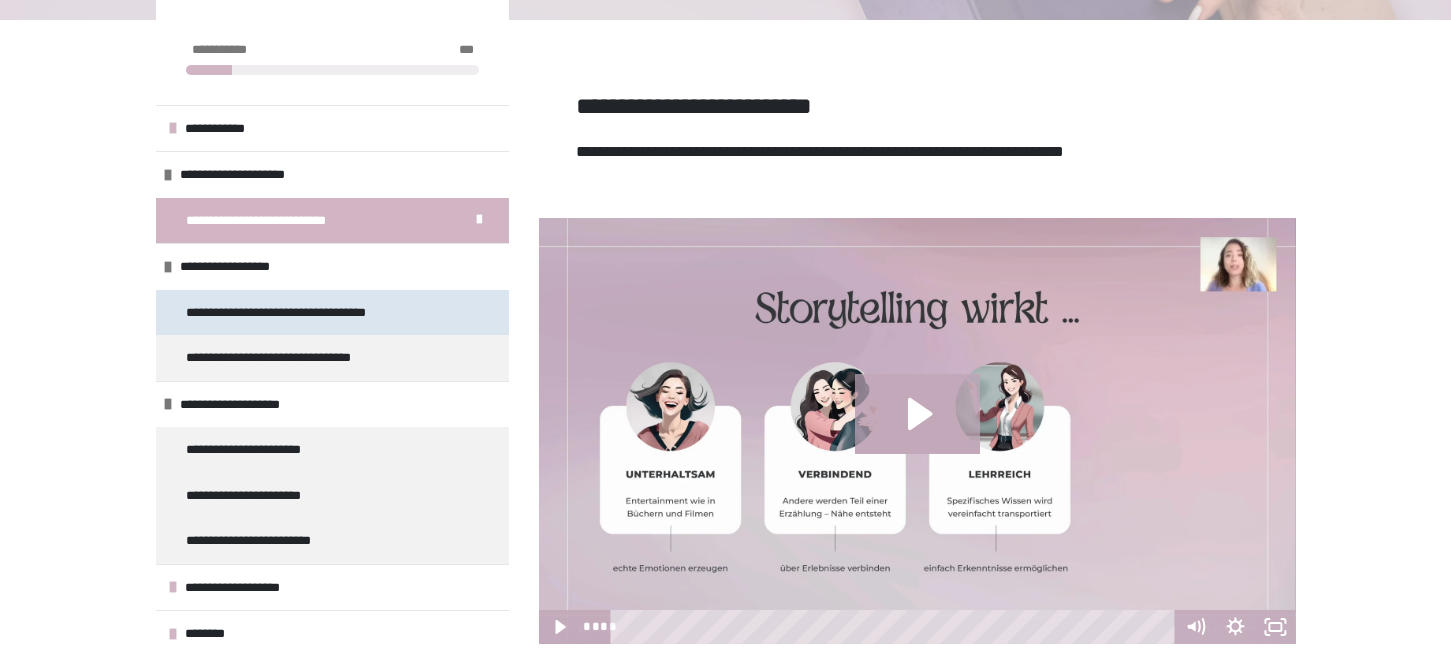 click on "**********" at bounding box center [311, 313] 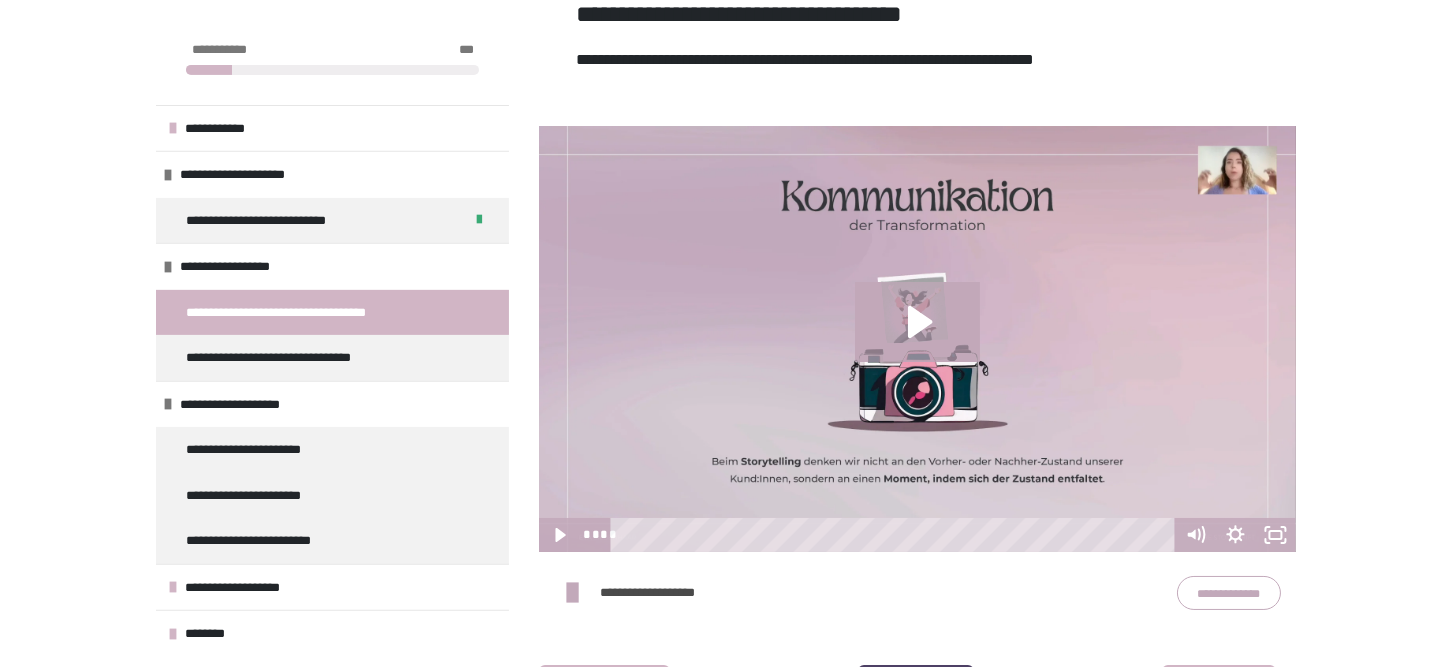scroll, scrollTop: 358, scrollLeft: 0, axis: vertical 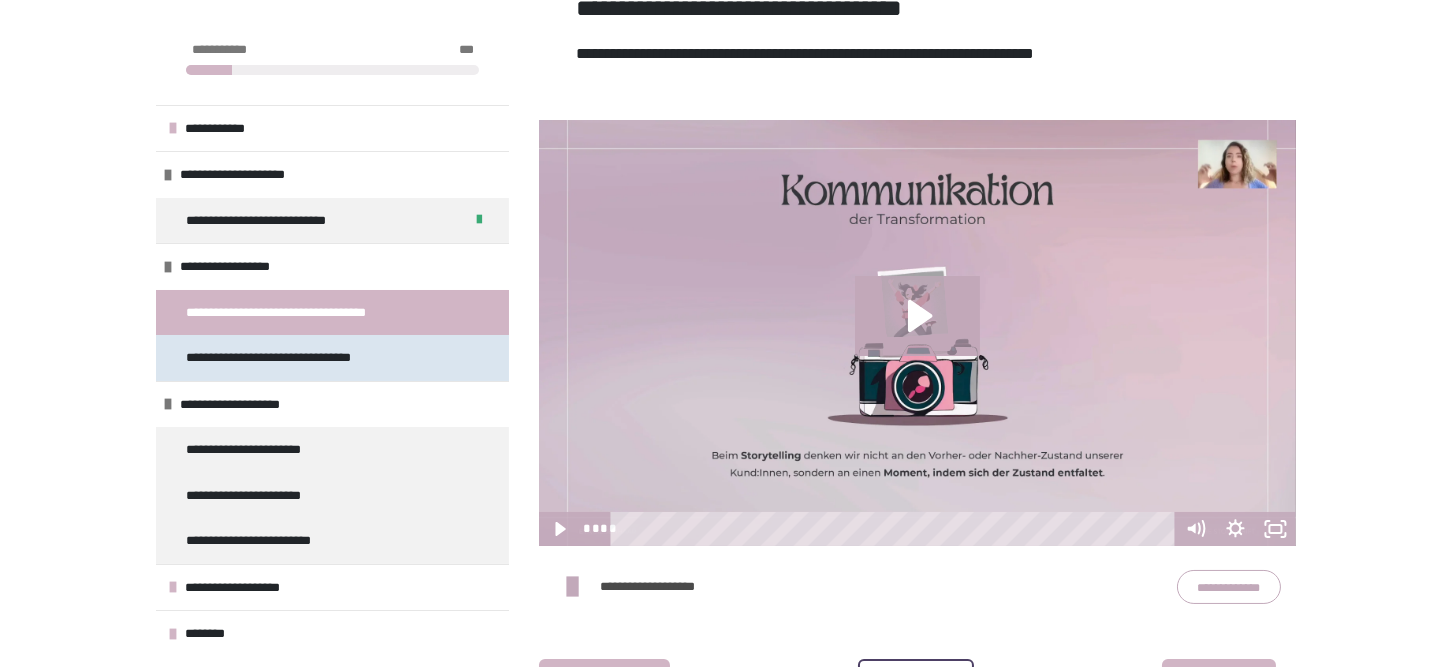 click on "**********" at bounding box center (297, 358) 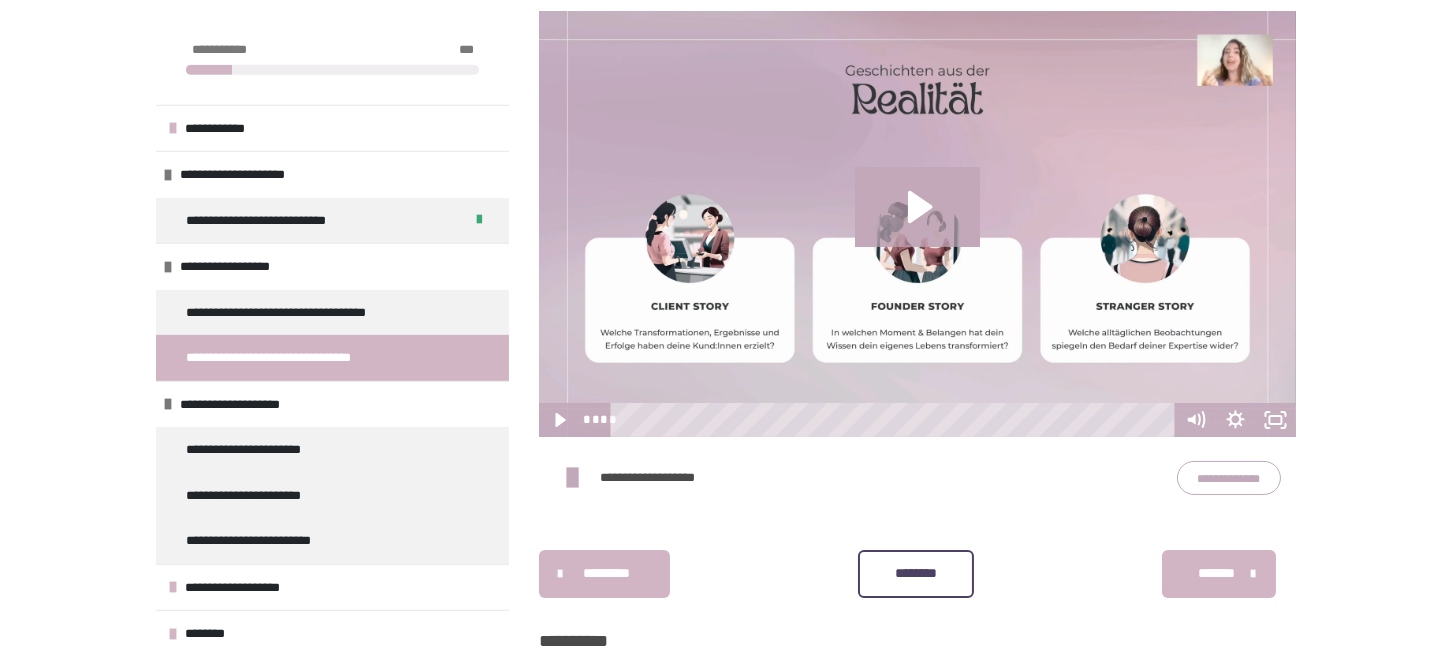 scroll, scrollTop: 516, scrollLeft: 0, axis: vertical 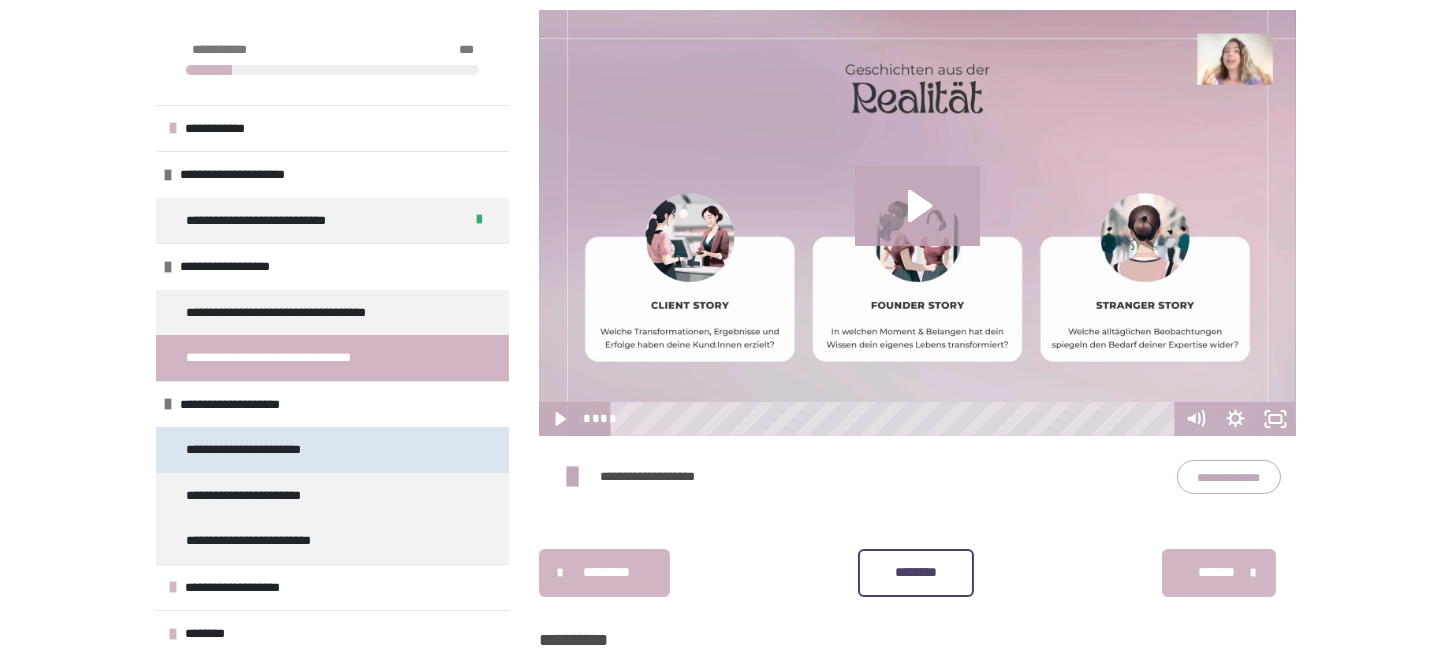 click on "**********" at bounding box center (260, 450) 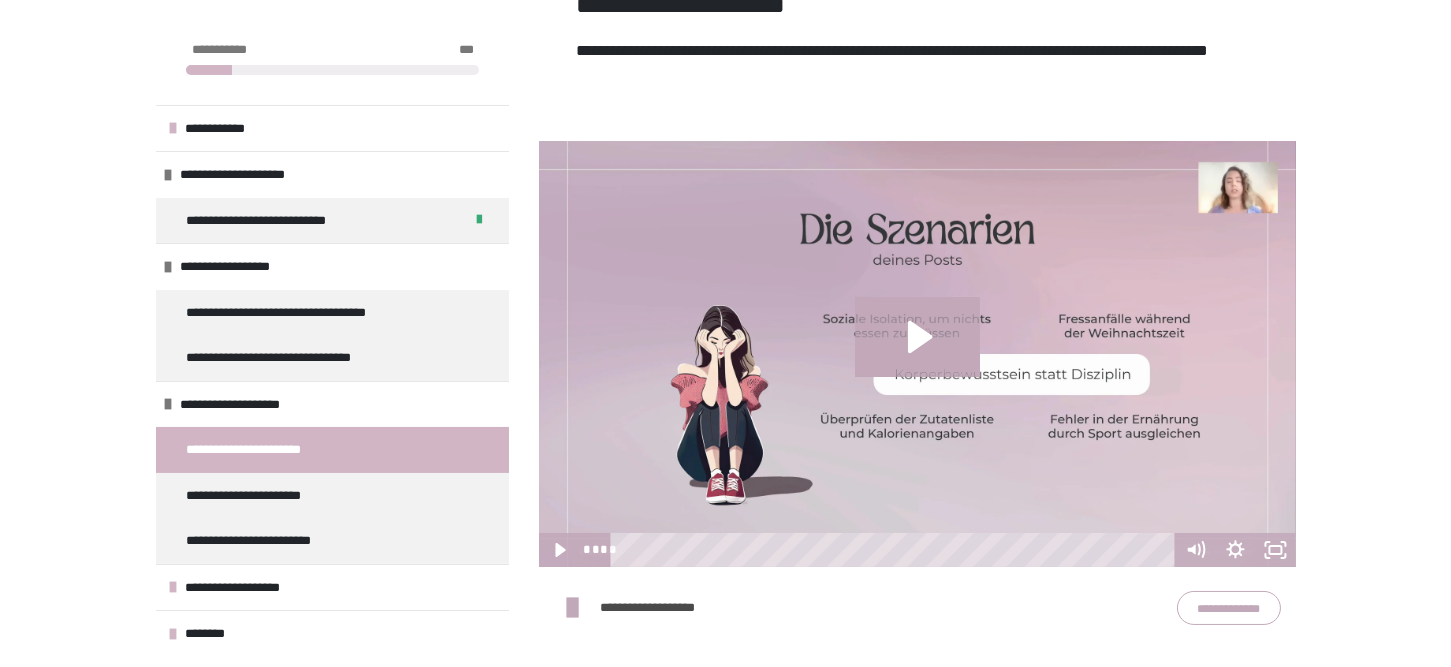 scroll, scrollTop: 362, scrollLeft: 0, axis: vertical 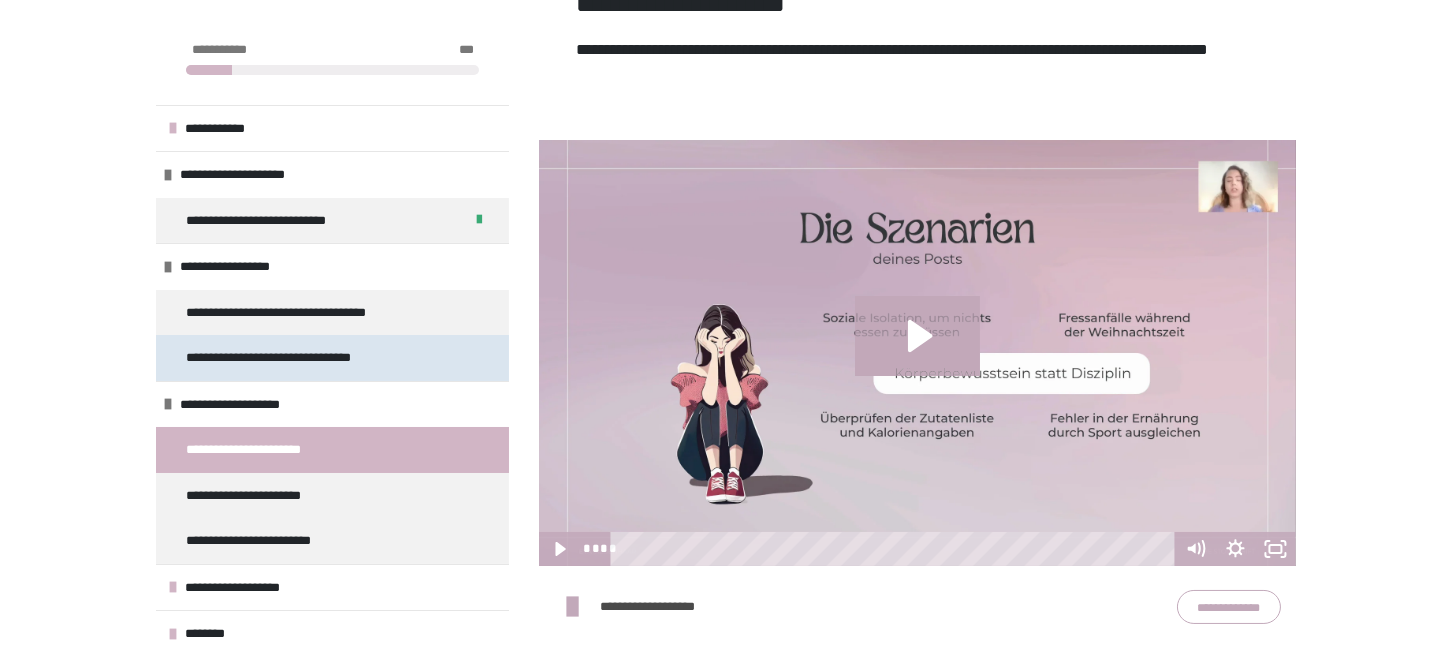 click on "**********" at bounding box center [297, 358] 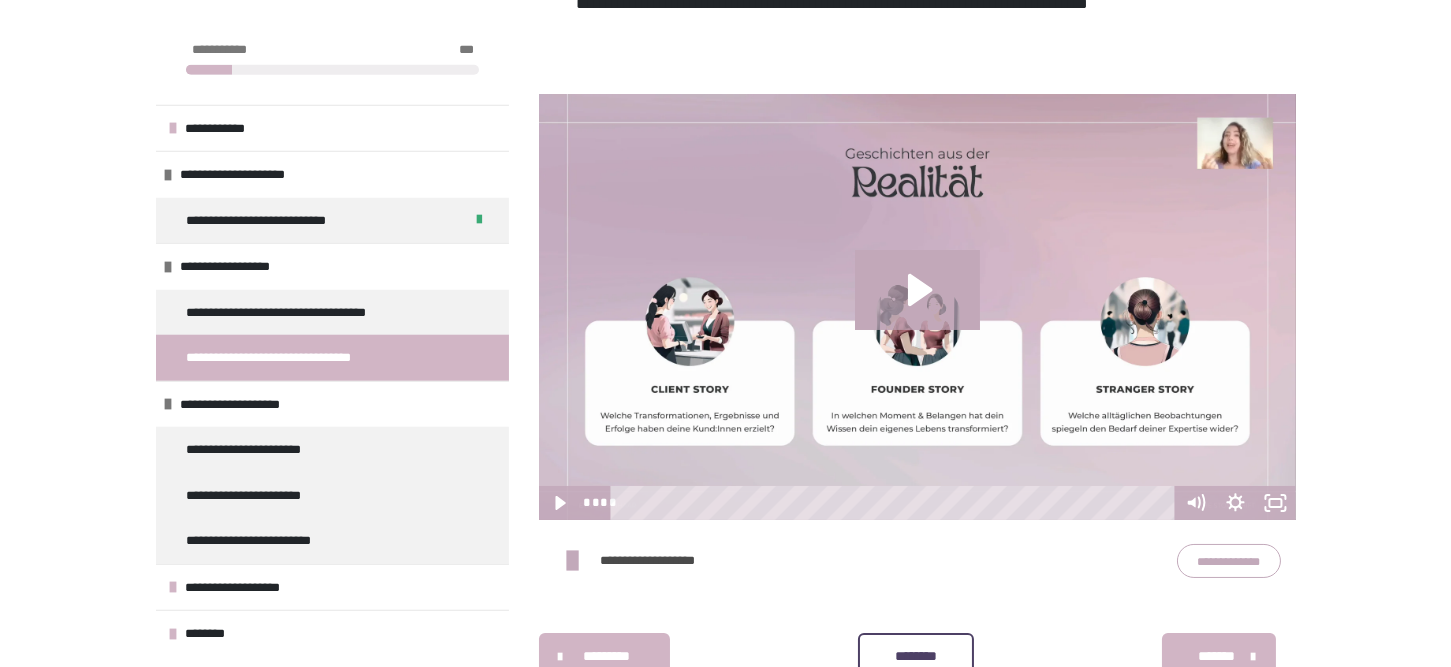 scroll, scrollTop: 439, scrollLeft: 0, axis: vertical 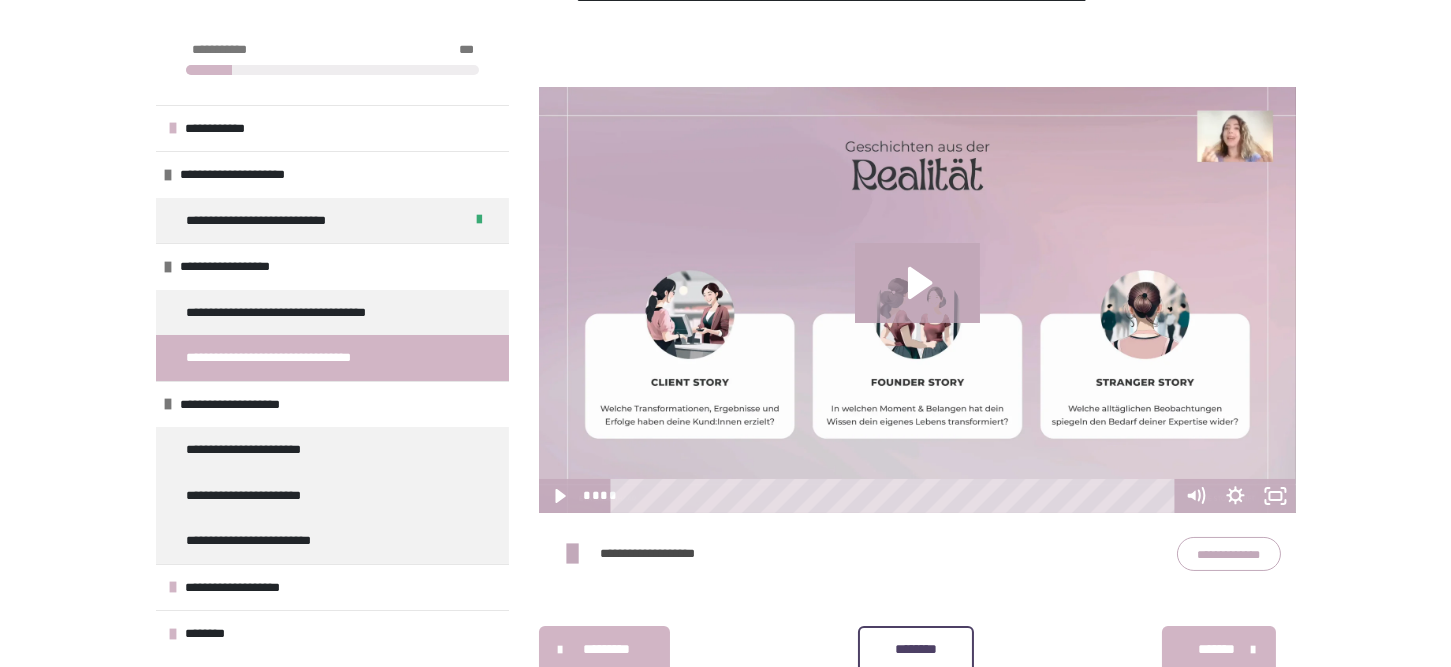 click on "**********" at bounding box center (1229, 554) 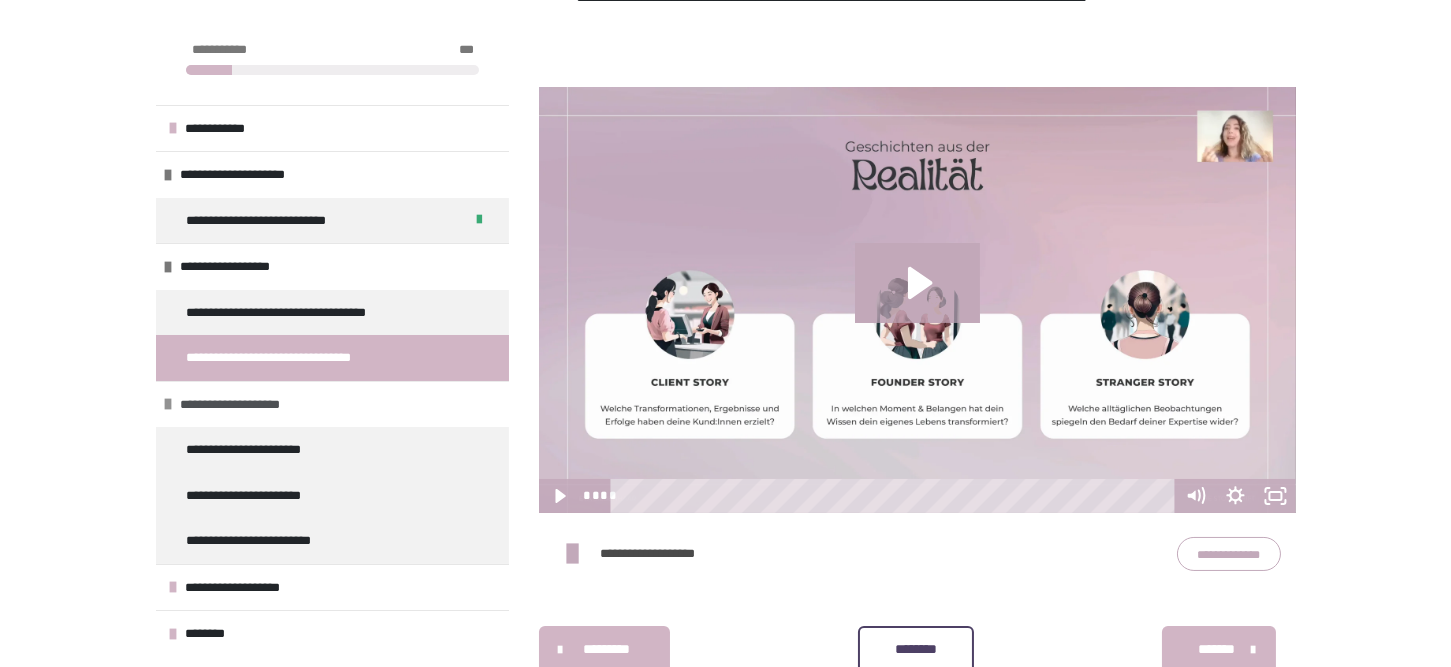 click on "**********" at bounding box center (248, 405) 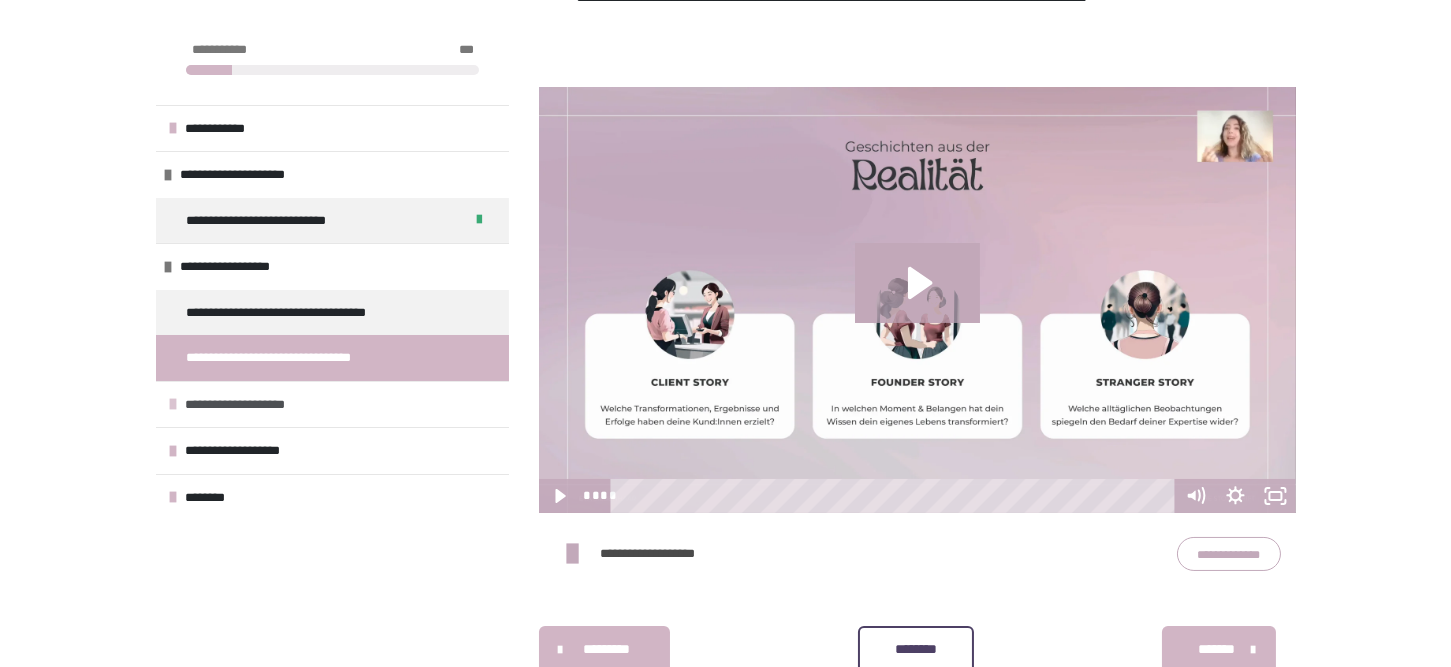 click on "**********" at bounding box center [253, 405] 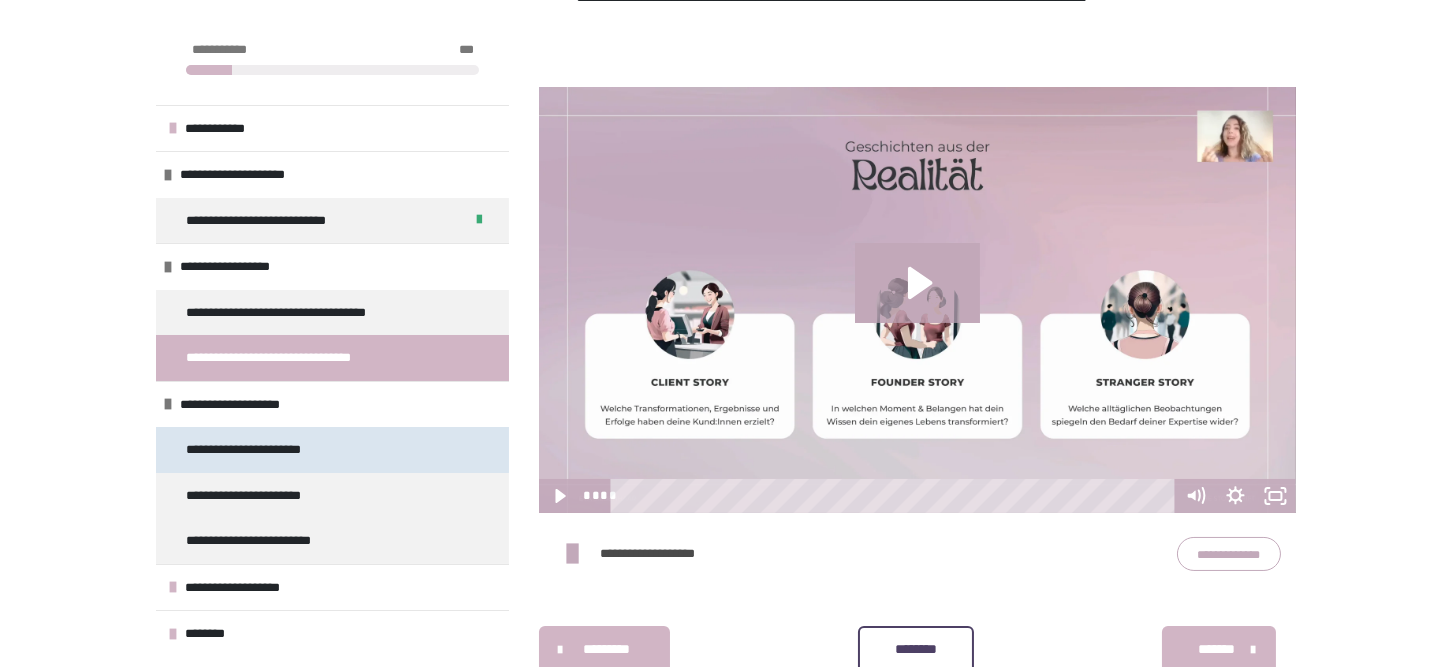 click on "**********" at bounding box center [260, 450] 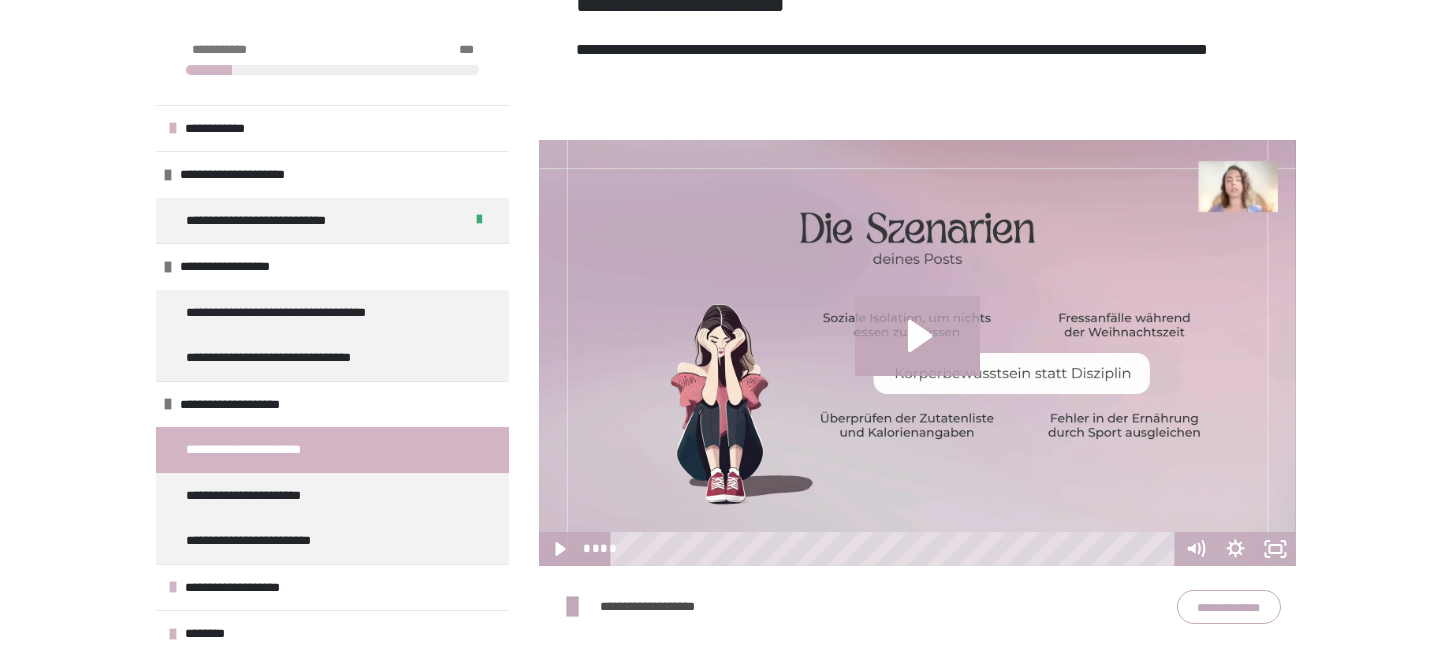scroll, scrollTop: 365, scrollLeft: 0, axis: vertical 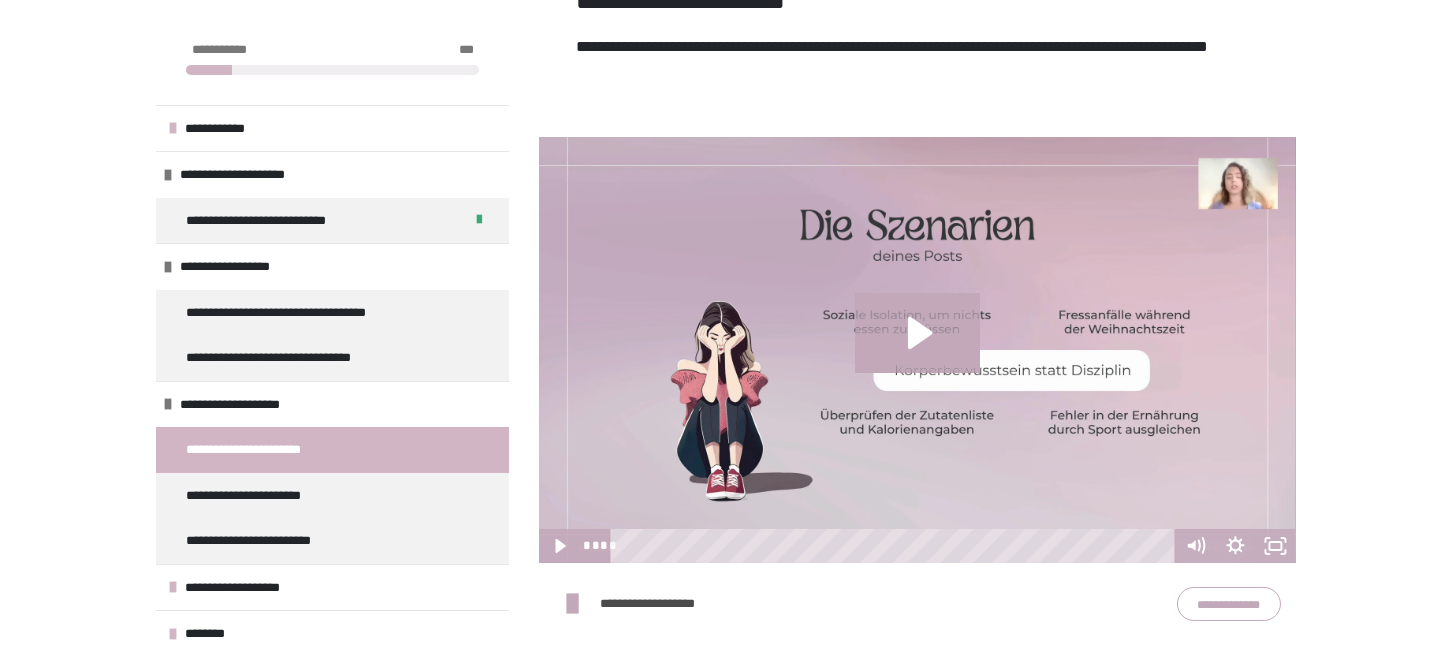 click on "**********" at bounding box center (1229, 604) 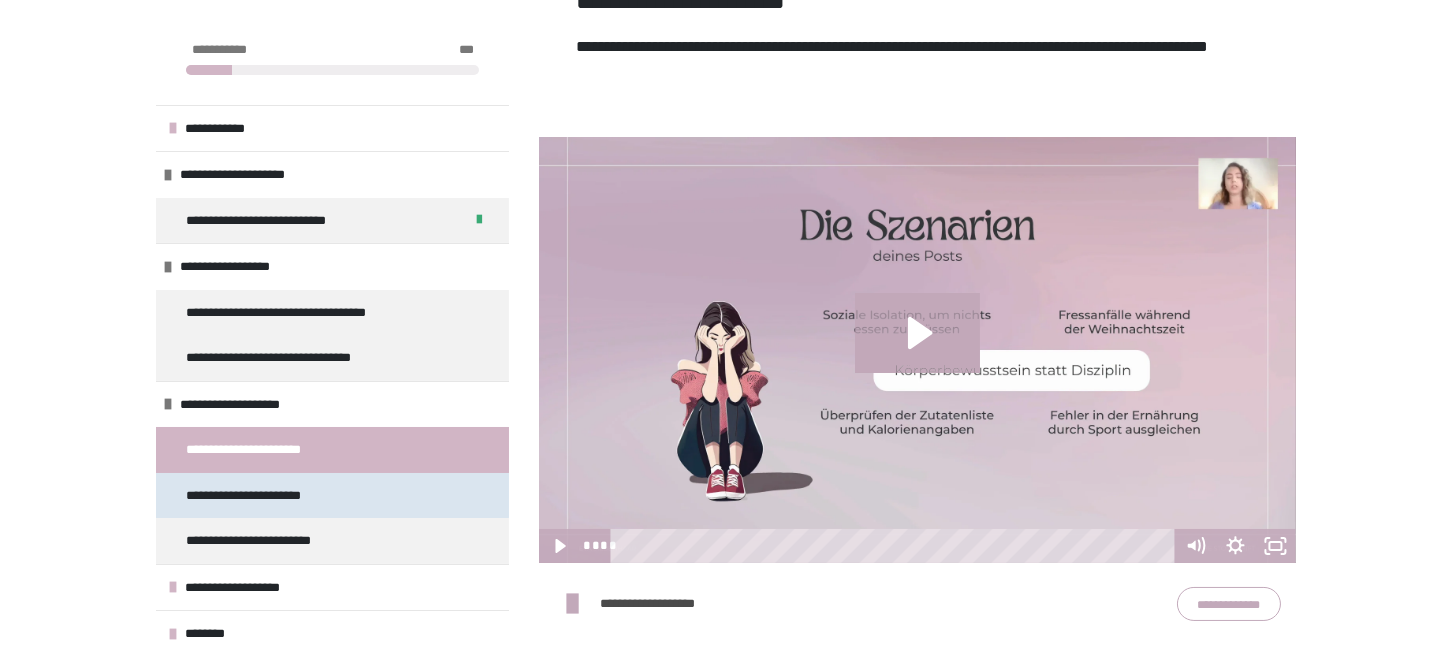 click on "**********" at bounding box center [264, 496] 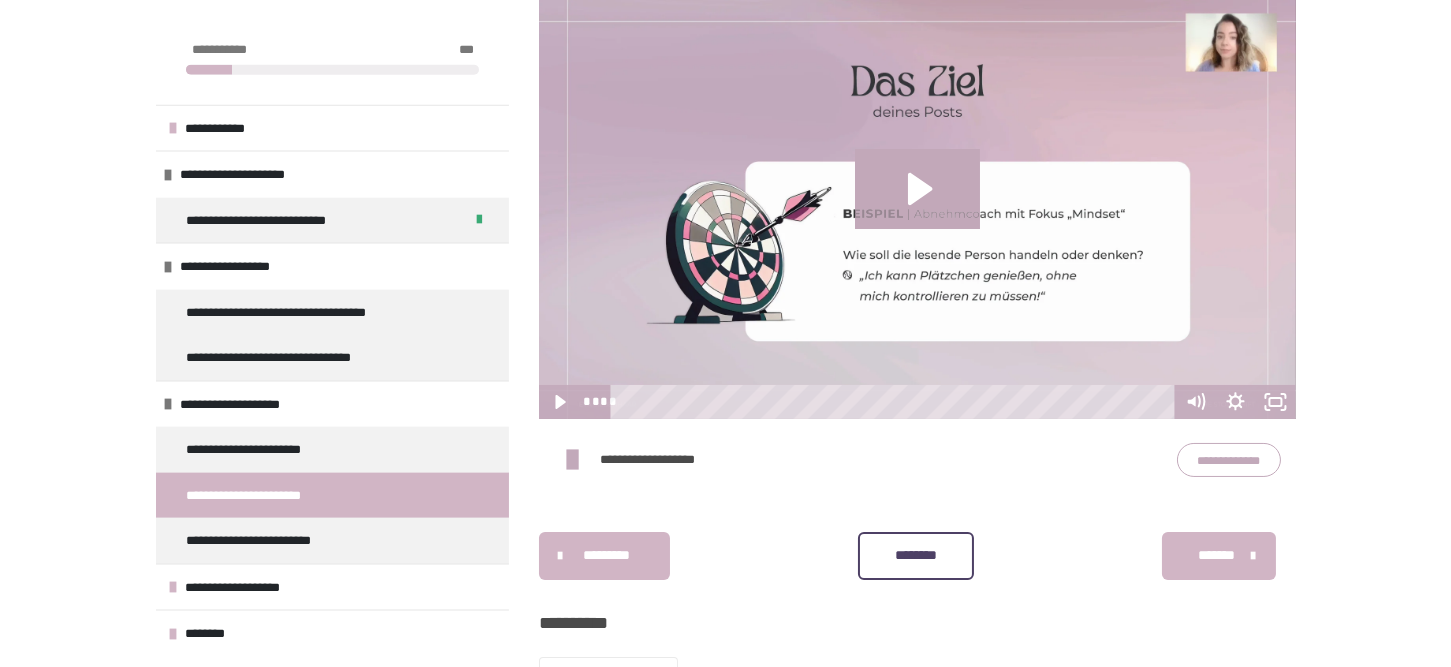 scroll, scrollTop: 516, scrollLeft: 0, axis: vertical 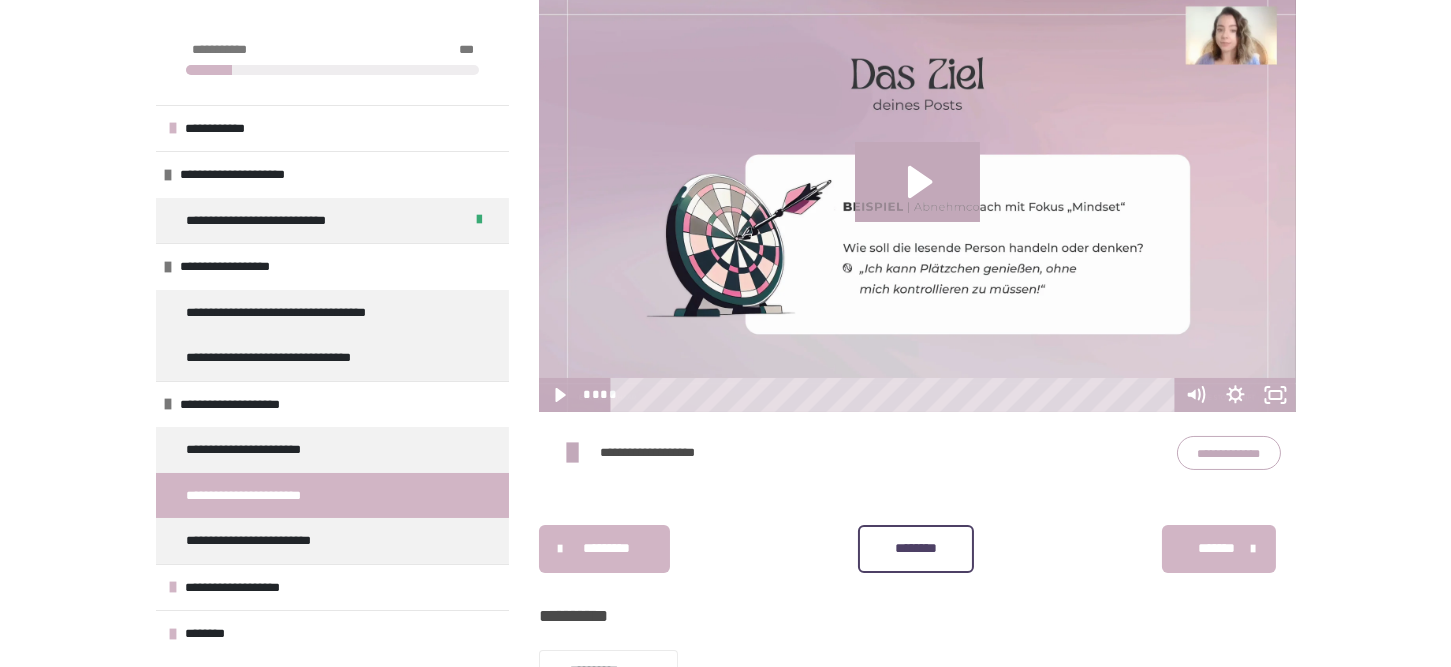 click on "**********" at bounding box center [1229, 453] 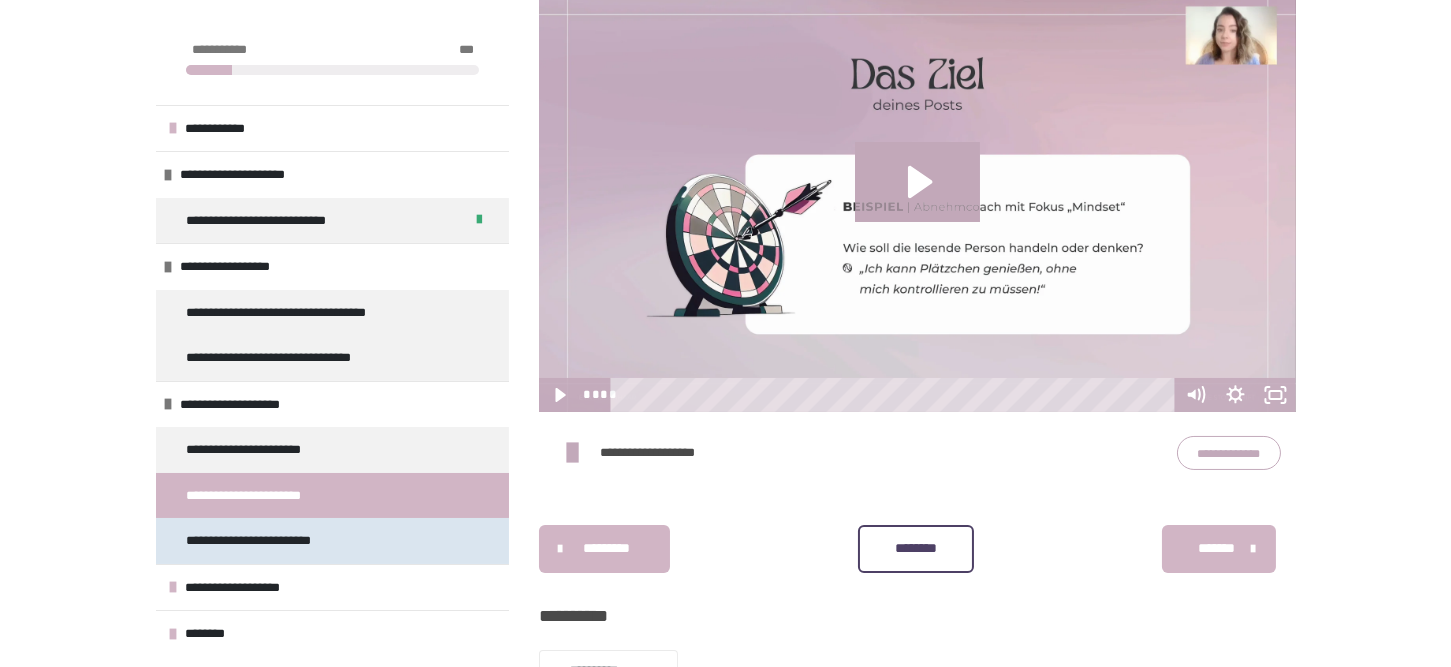 click on "**********" at bounding box center (267, 541) 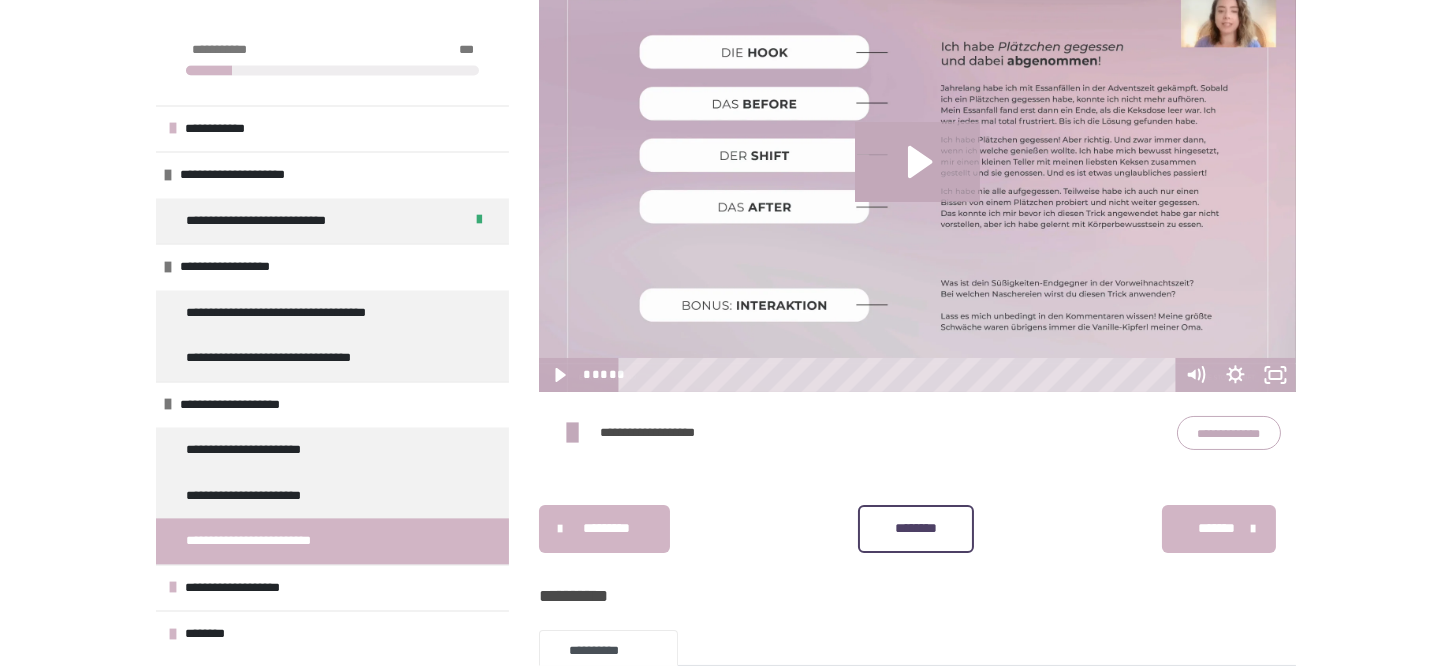 scroll, scrollTop: 514, scrollLeft: 0, axis: vertical 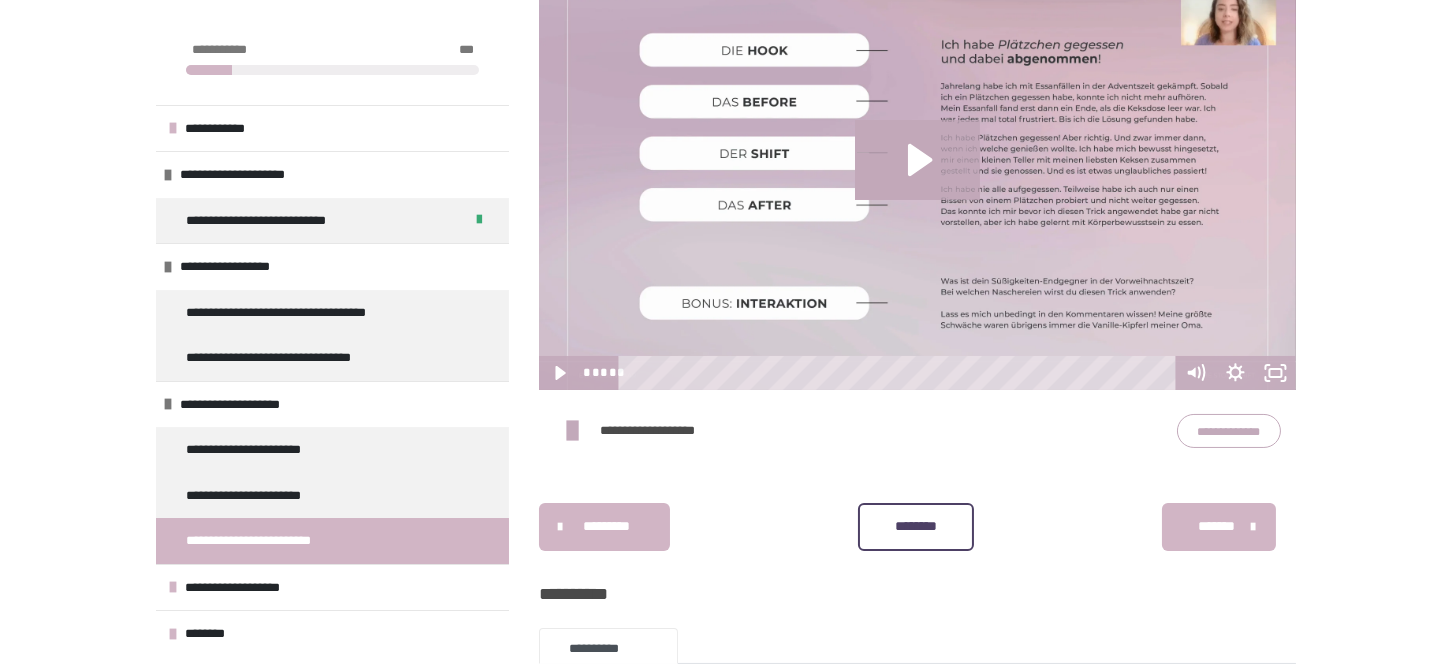 click on "**********" at bounding box center [1229, 431] 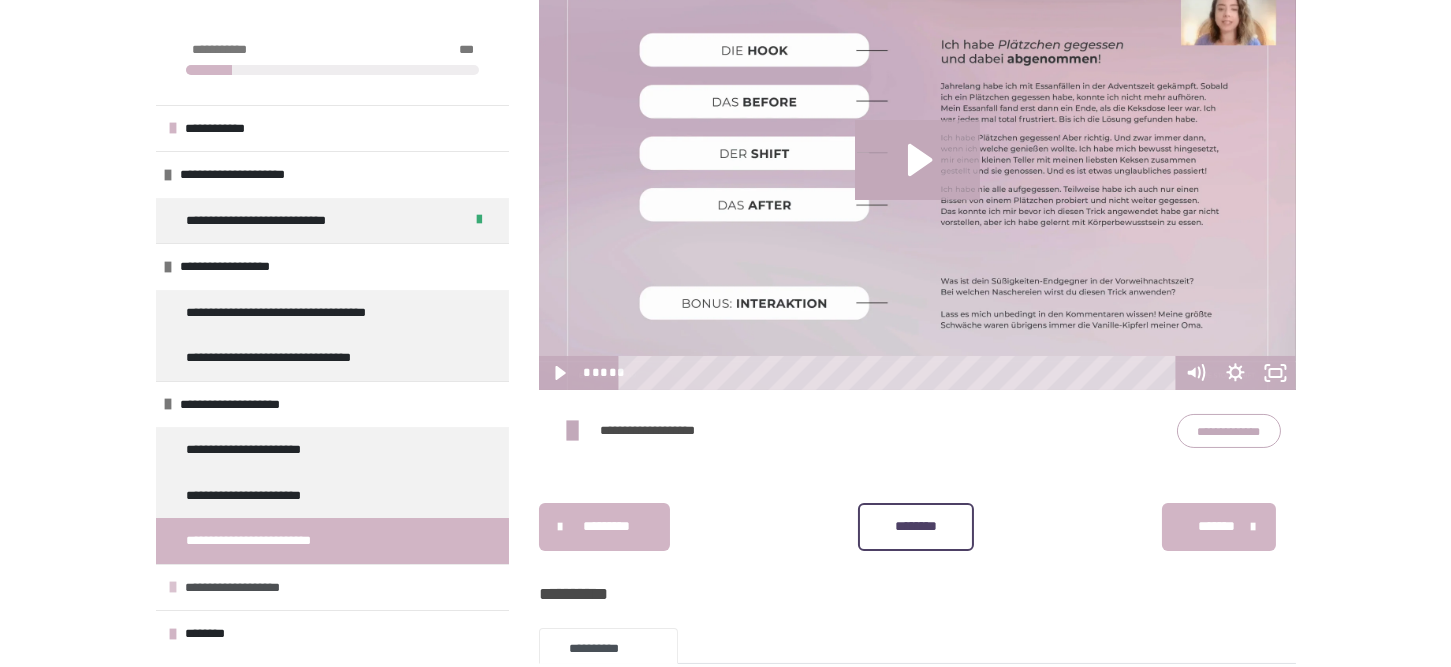 click on "**********" at bounding box center [255, 588] 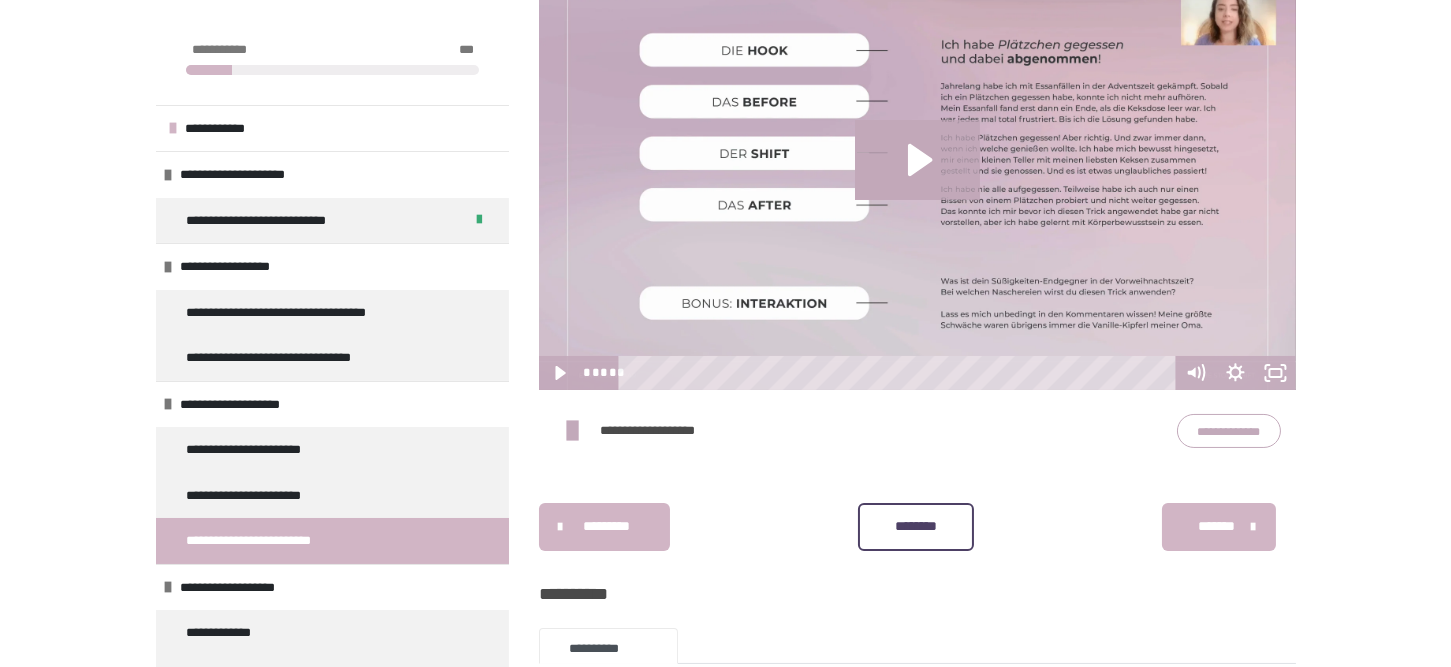 scroll, scrollTop: 75, scrollLeft: 0, axis: vertical 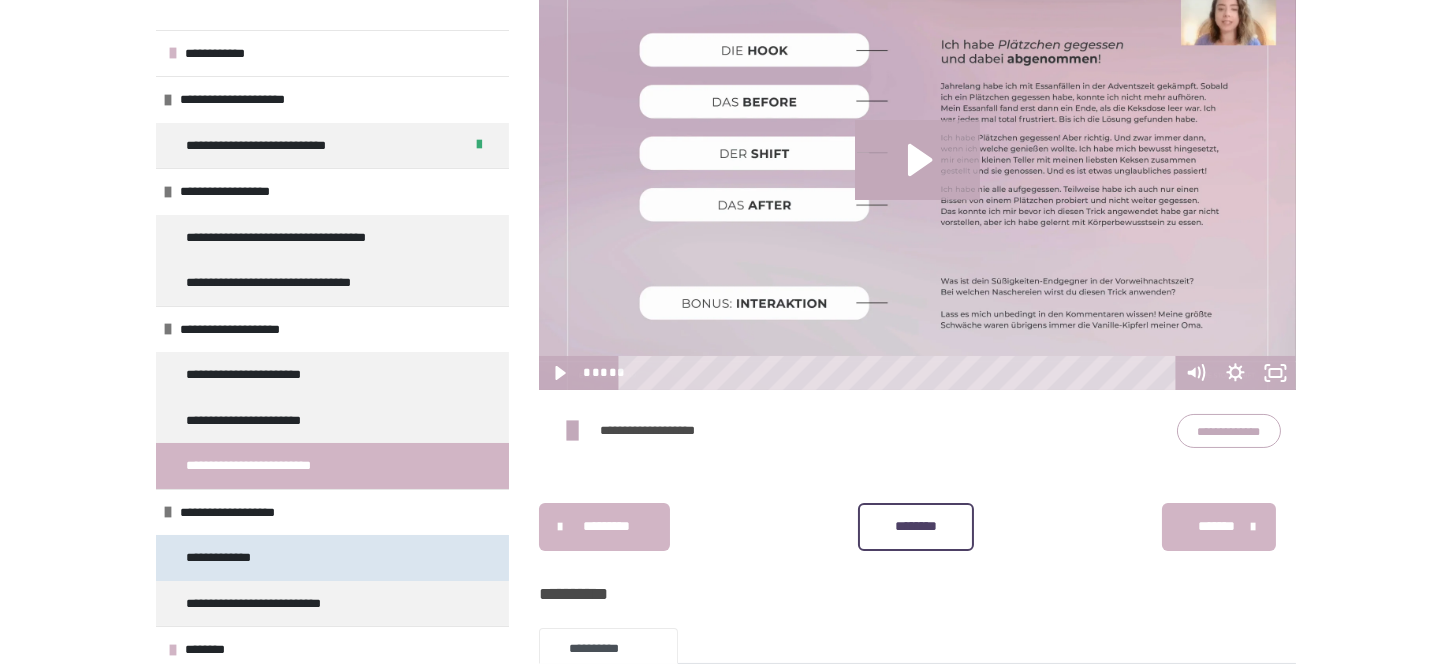 click on "**********" at bounding box center [234, 558] 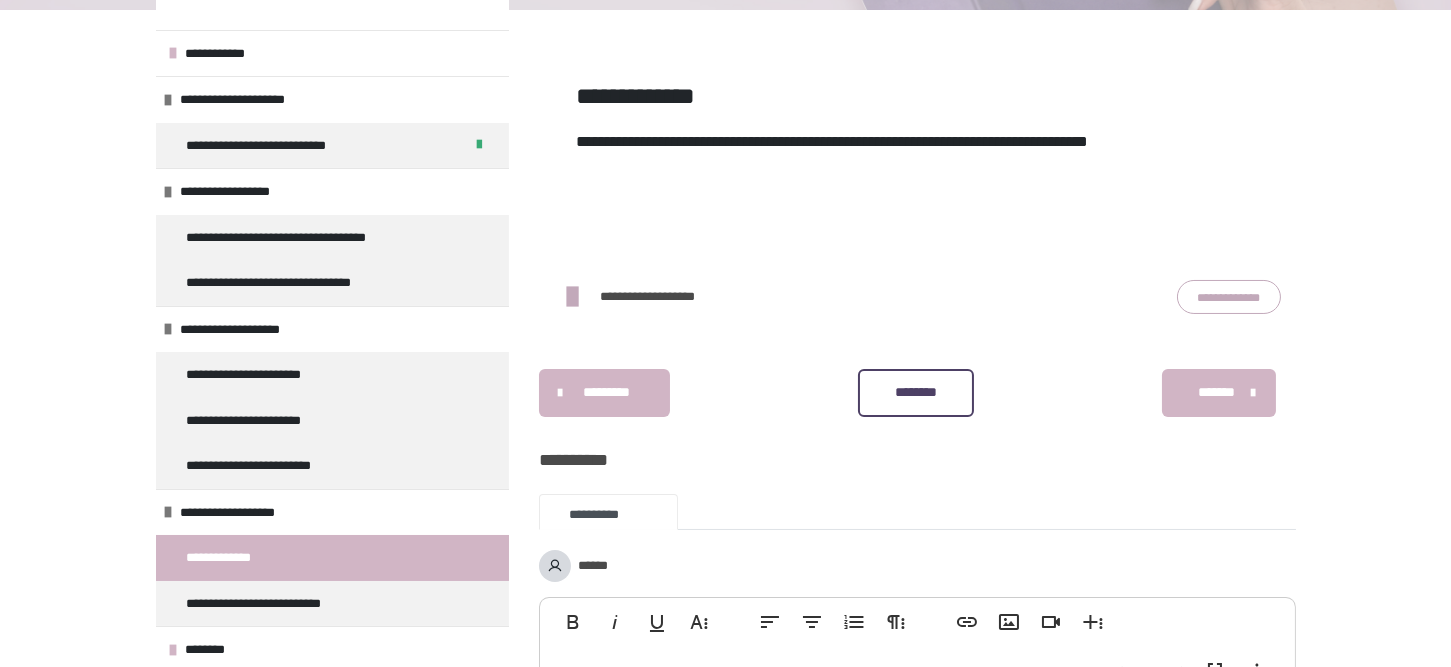 click on "**********" at bounding box center [234, 558] 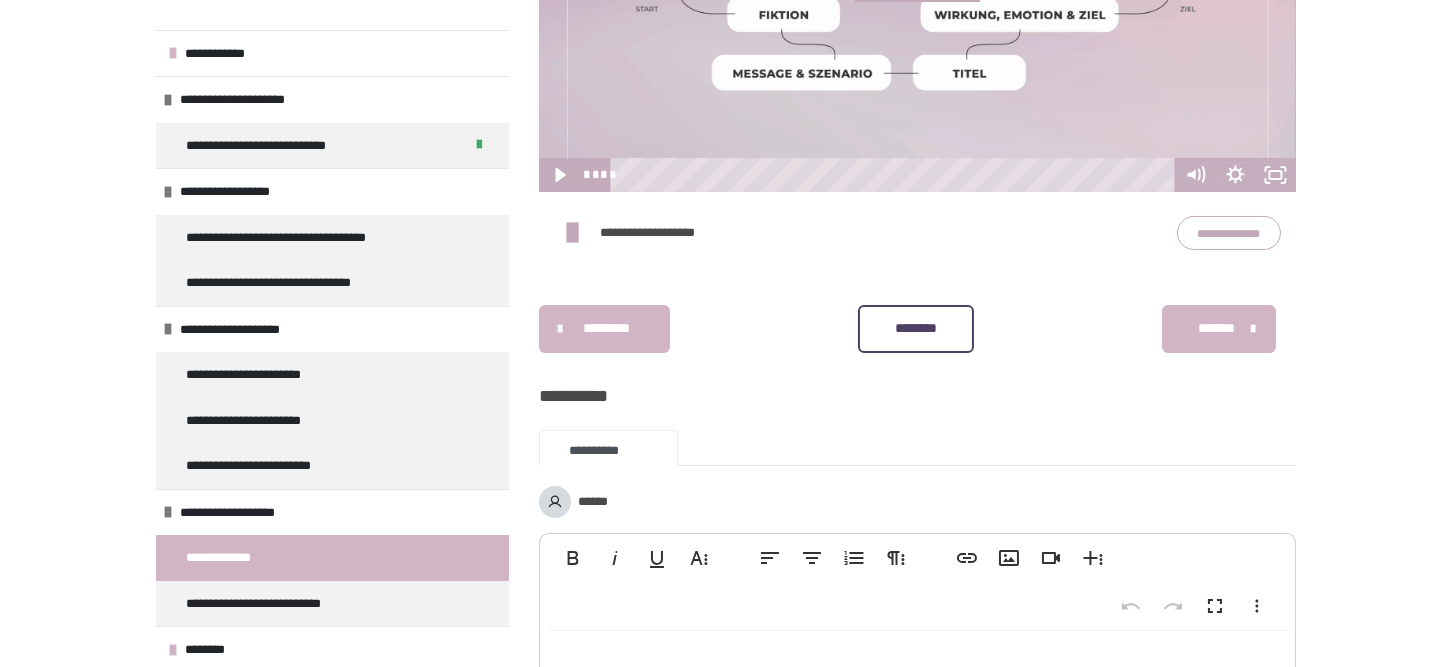 scroll, scrollTop: 740, scrollLeft: 0, axis: vertical 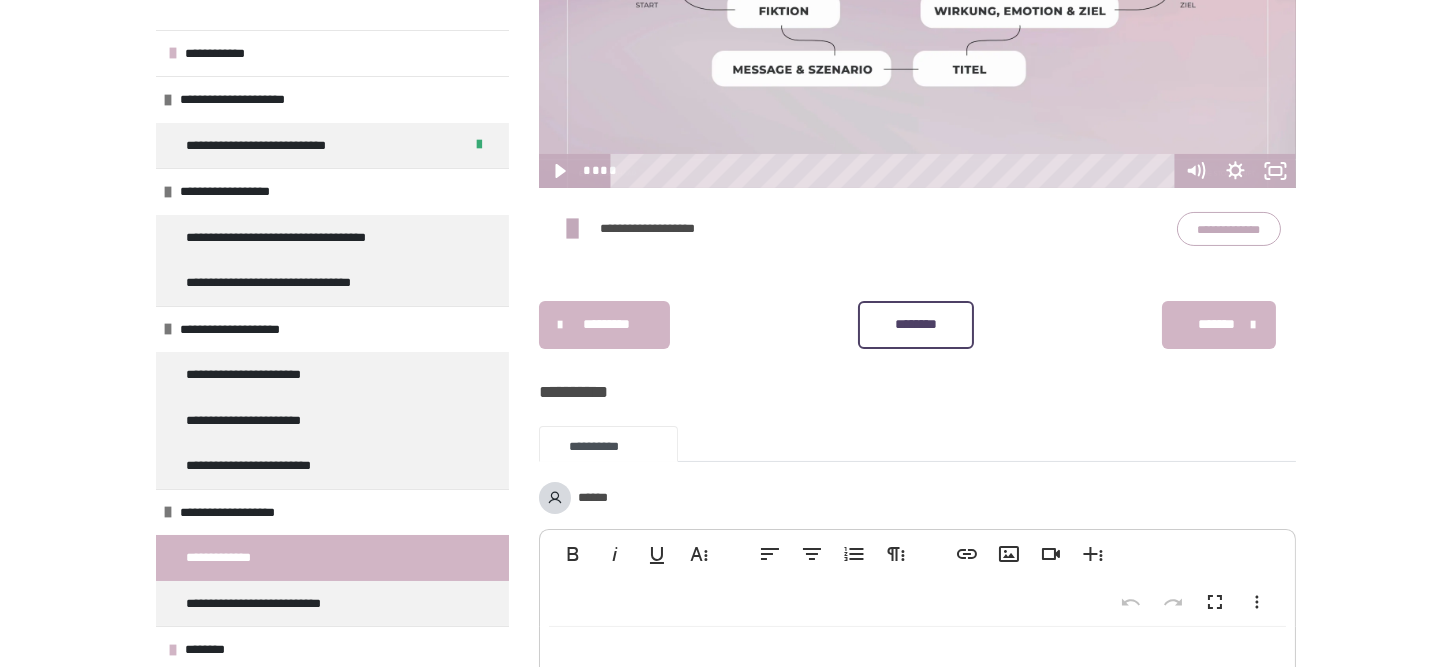 click on "**********" at bounding box center [1229, 229] 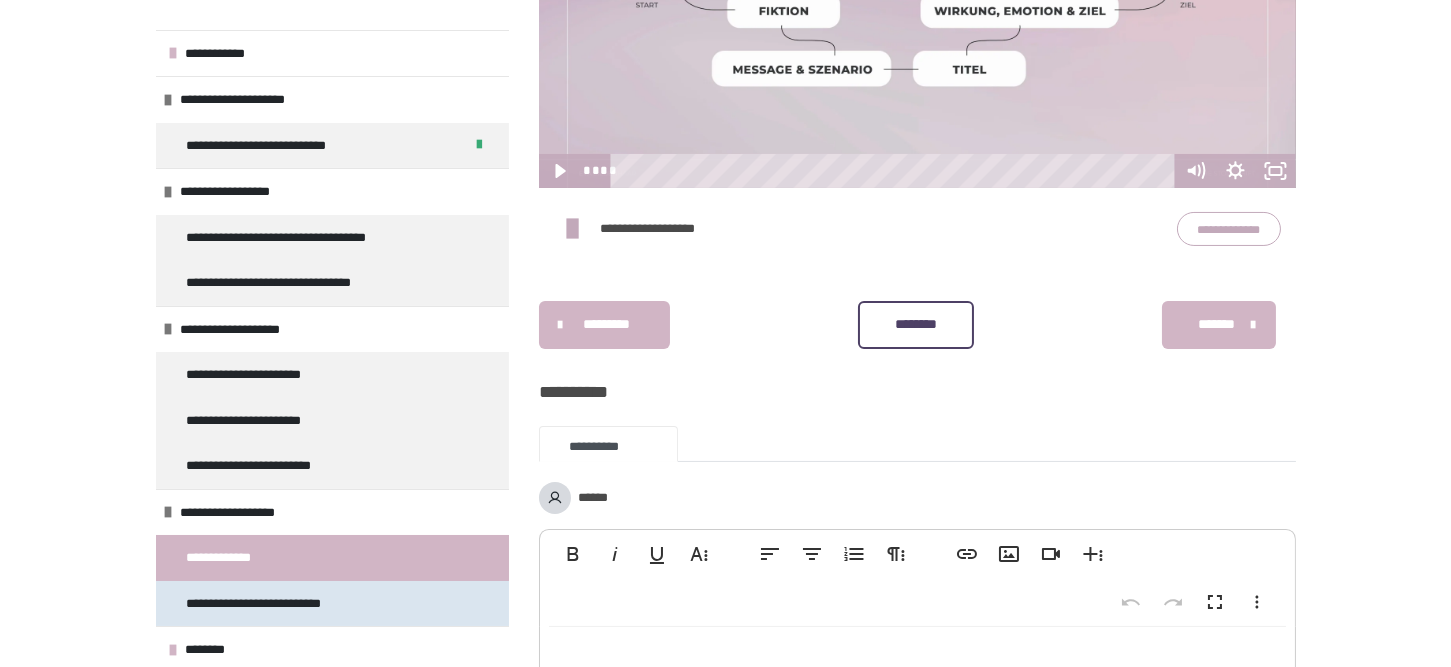 click on "**********" at bounding box center (276, 604) 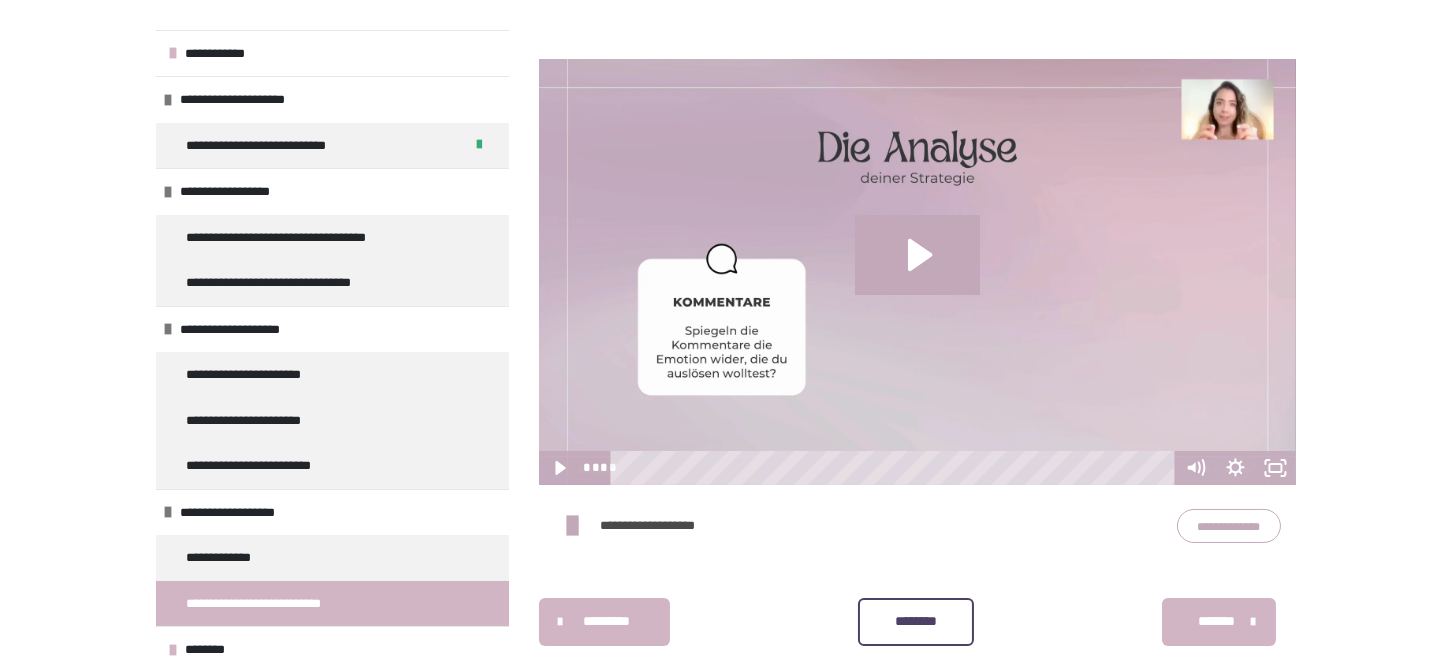 scroll, scrollTop: 451, scrollLeft: 0, axis: vertical 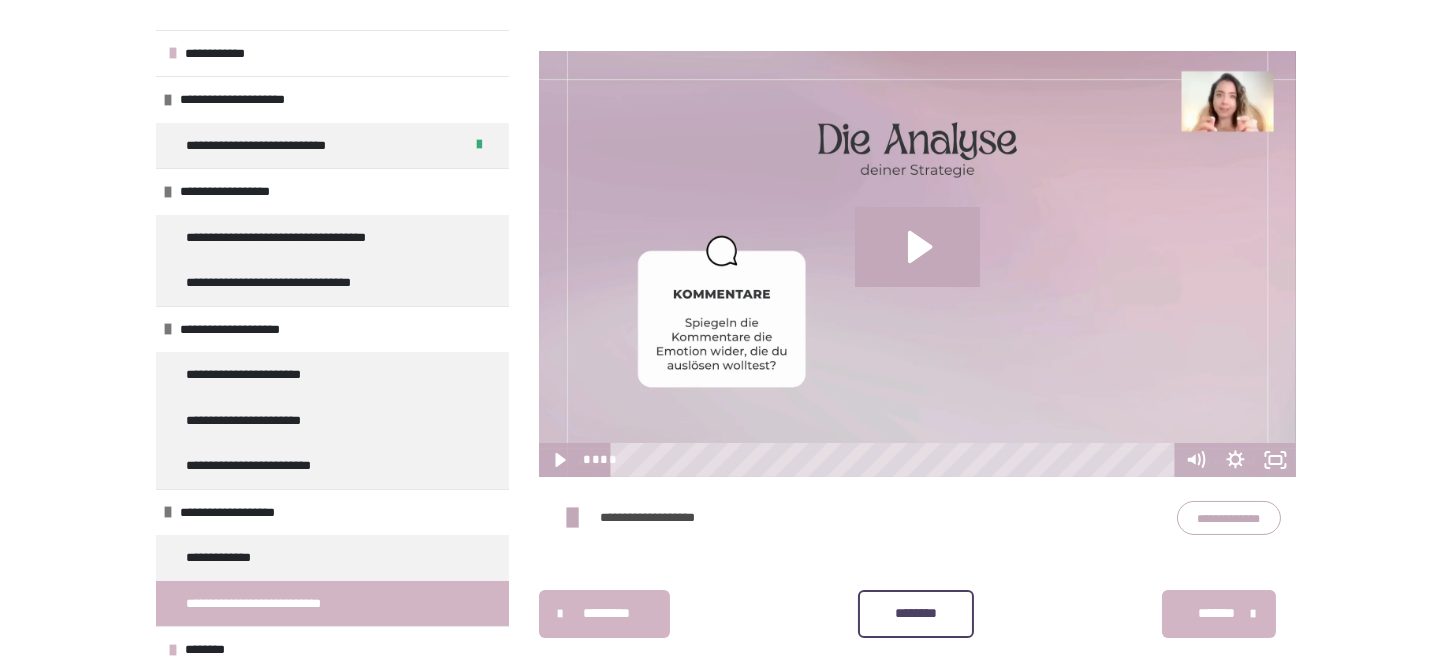 click on "**********" at bounding box center [1229, 518] 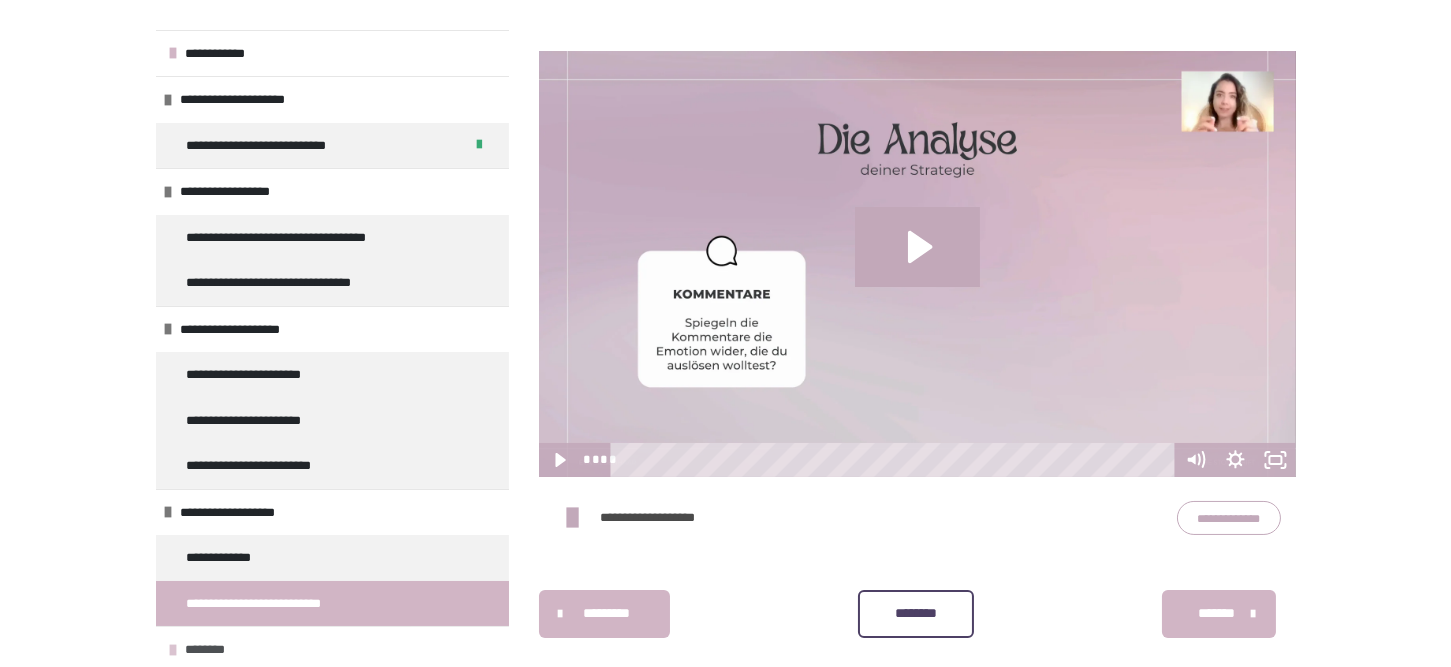 click on "********" at bounding box center (214, 650) 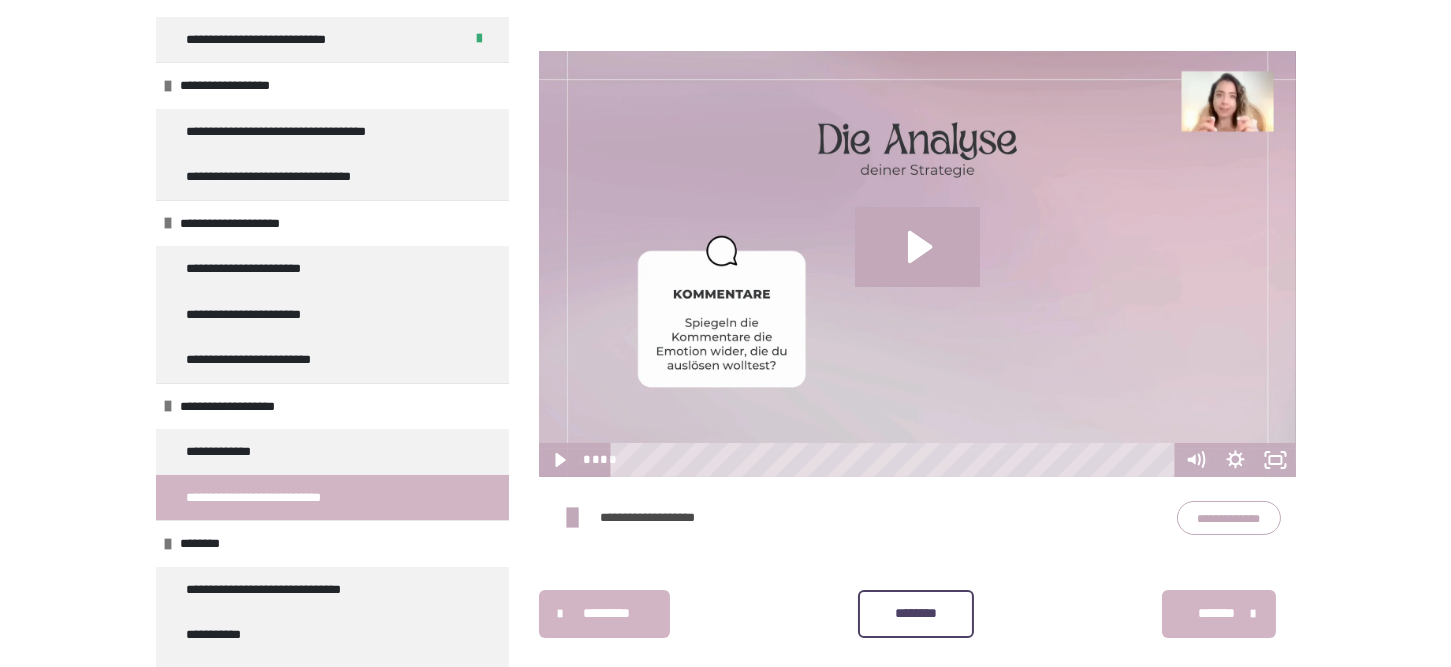 scroll, scrollTop: 212, scrollLeft: 0, axis: vertical 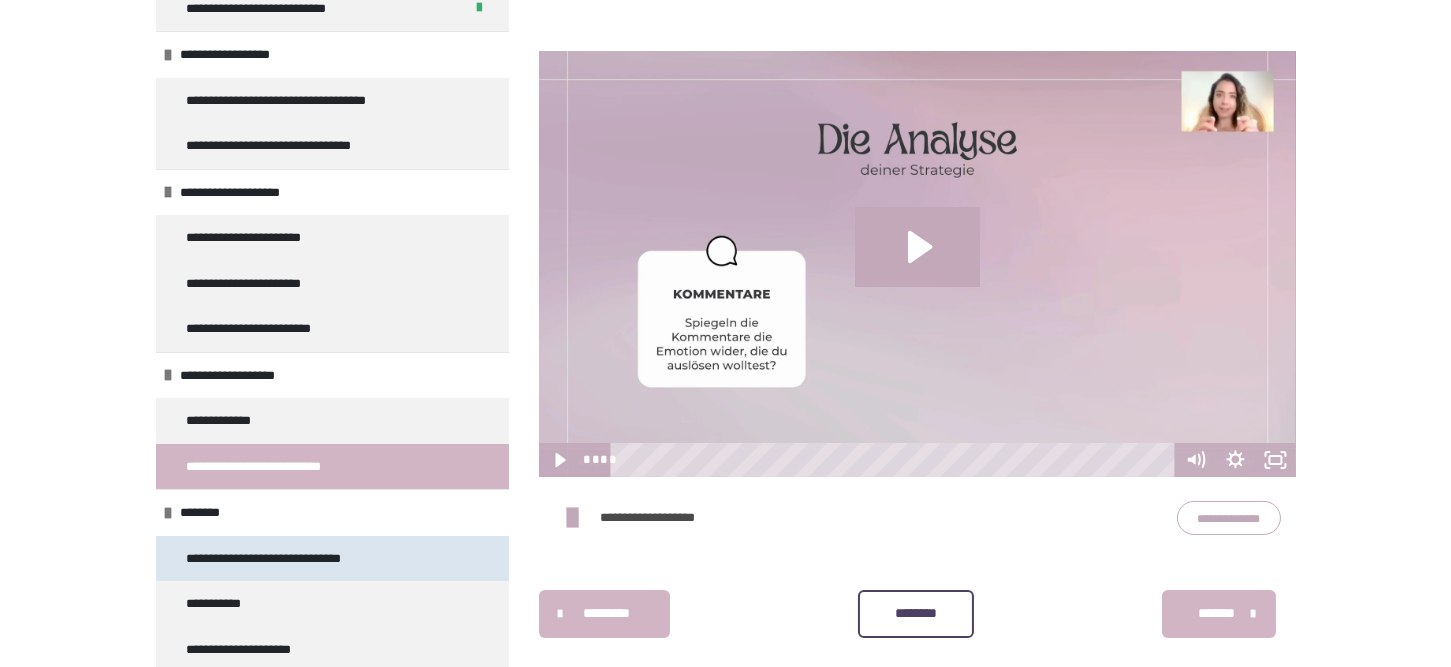 click on "**********" at bounding box center (292, 559) 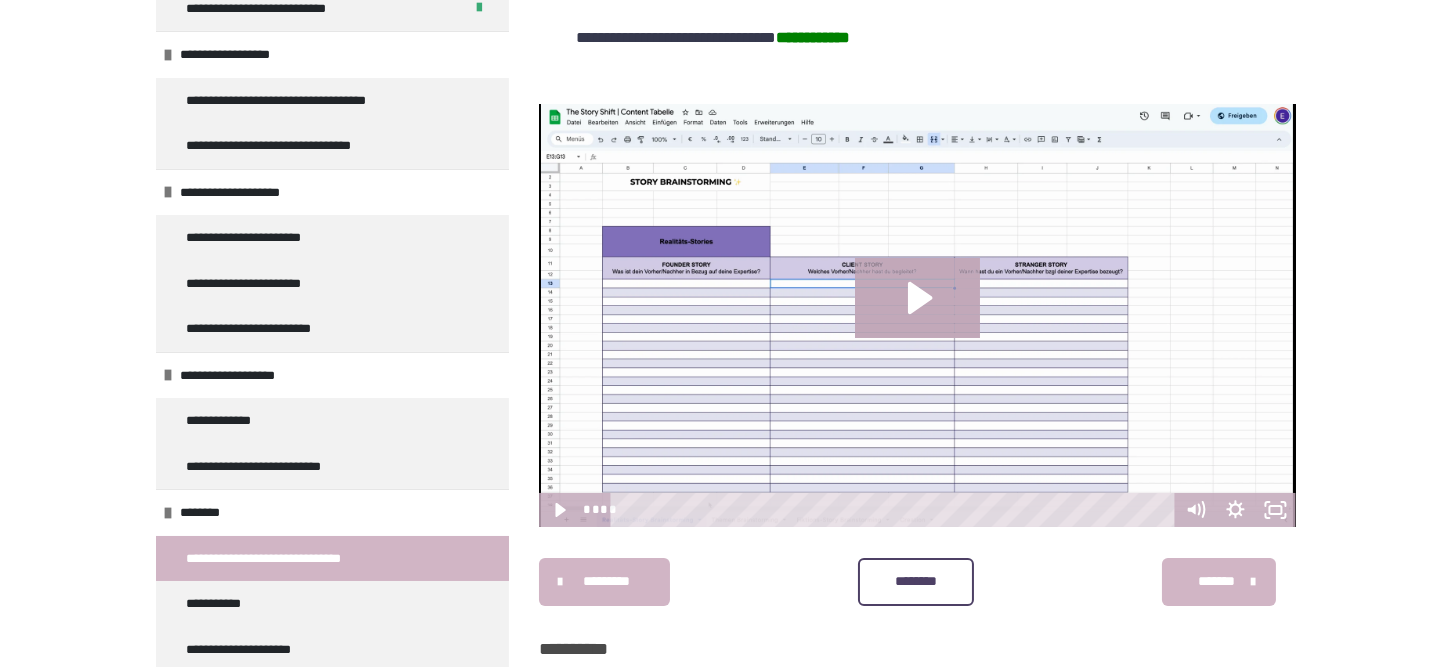 scroll, scrollTop: 369, scrollLeft: 0, axis: vertical 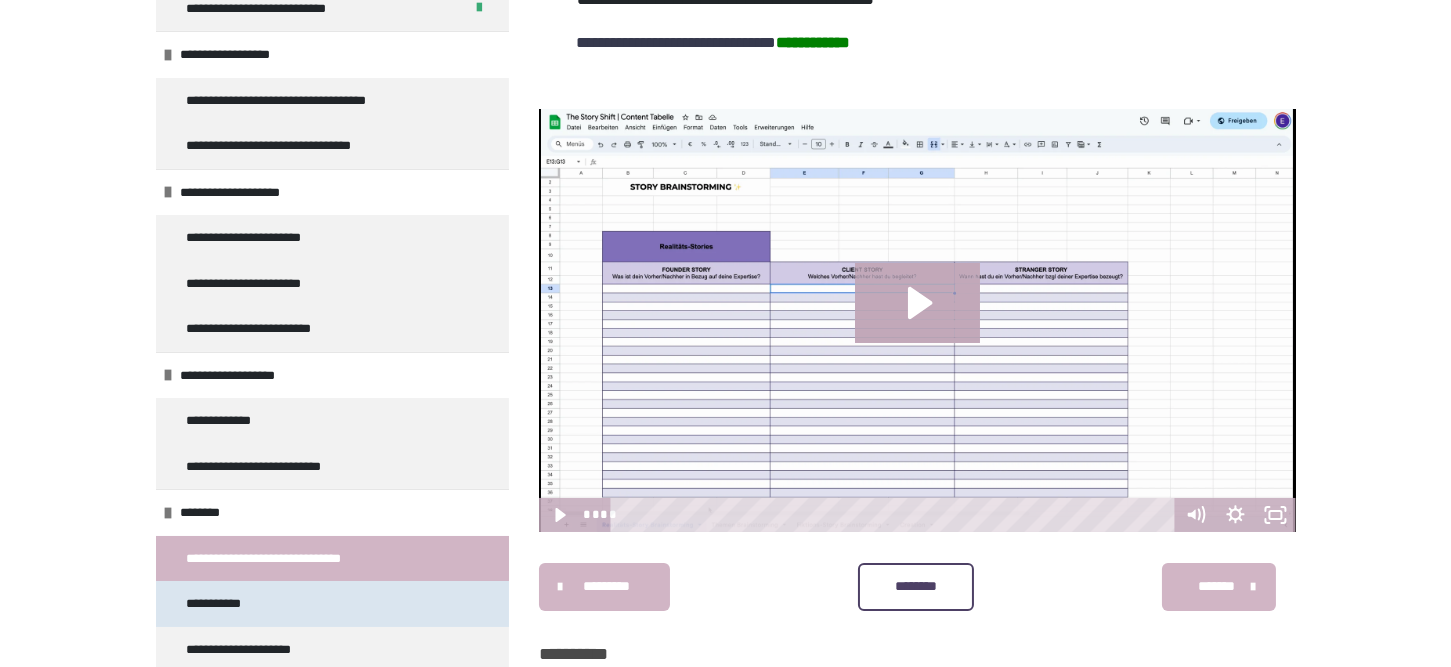 click on "**********" at bounding box center [226, 604] 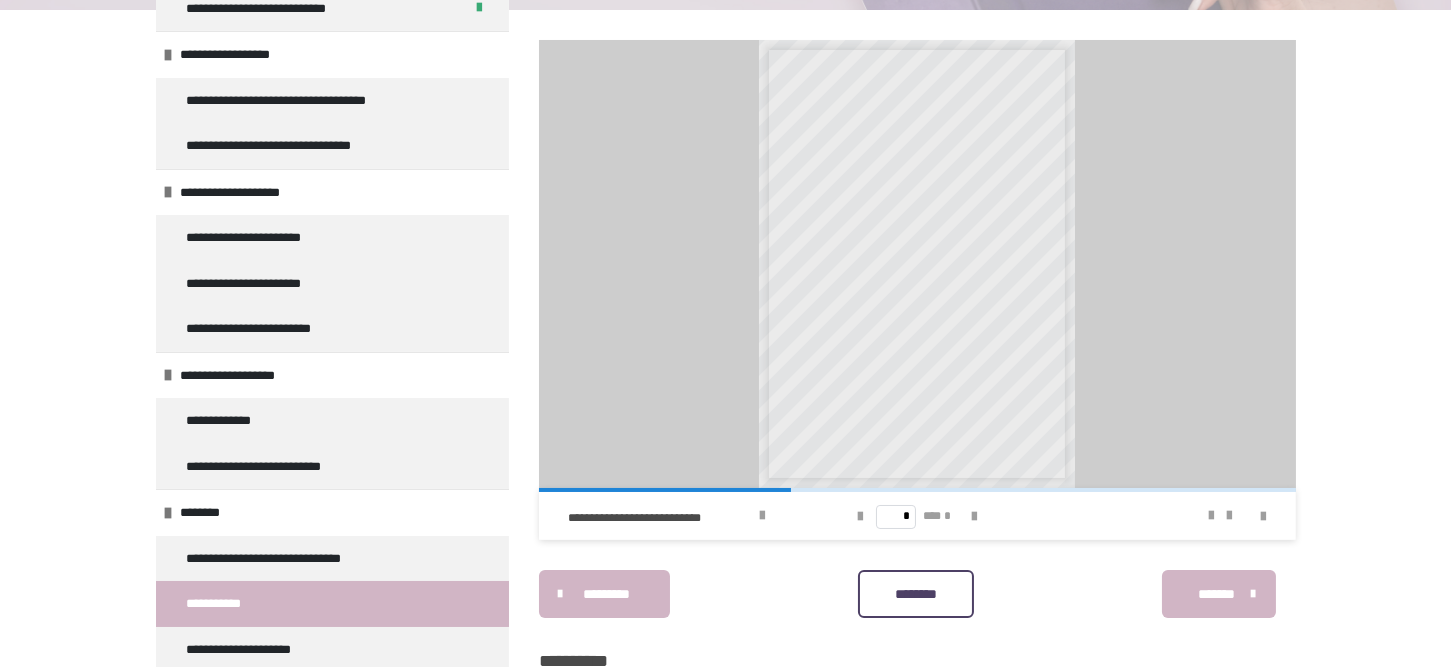 click on "**********" at bounding box center [725, 432] 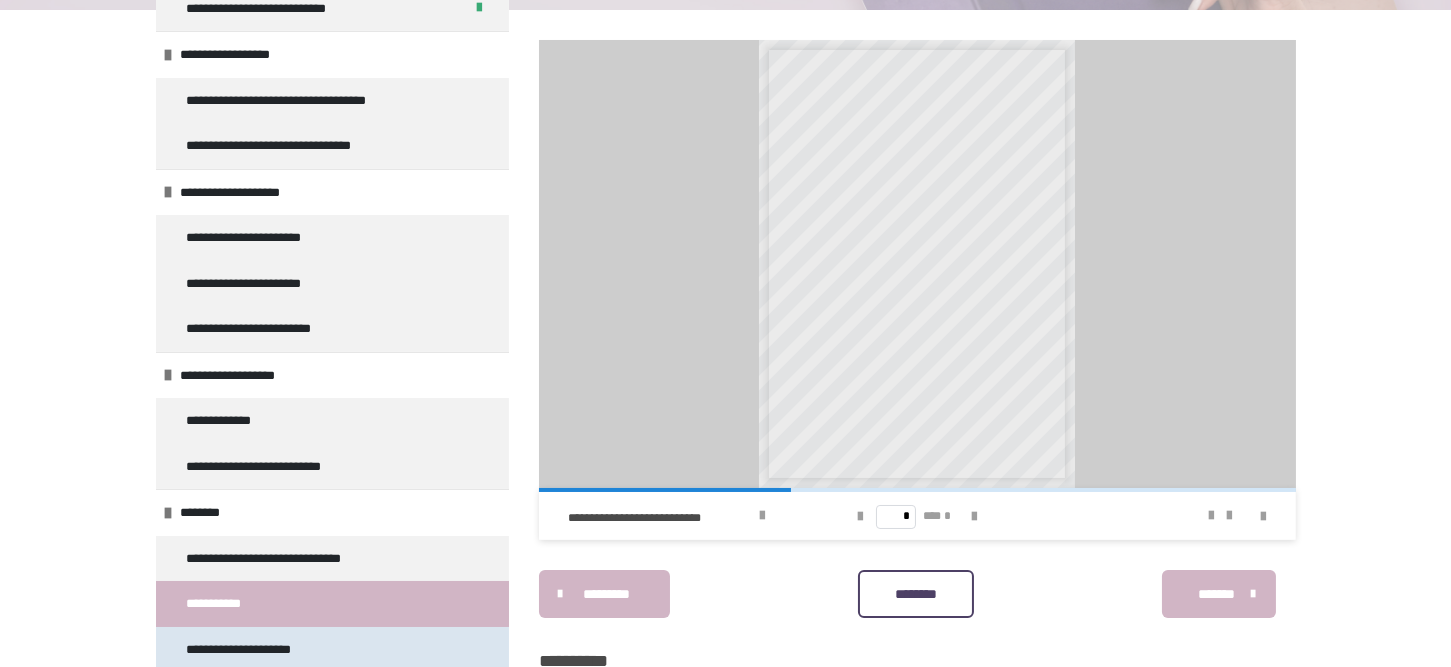 click on "**********" at bounding box center (256, 650) 